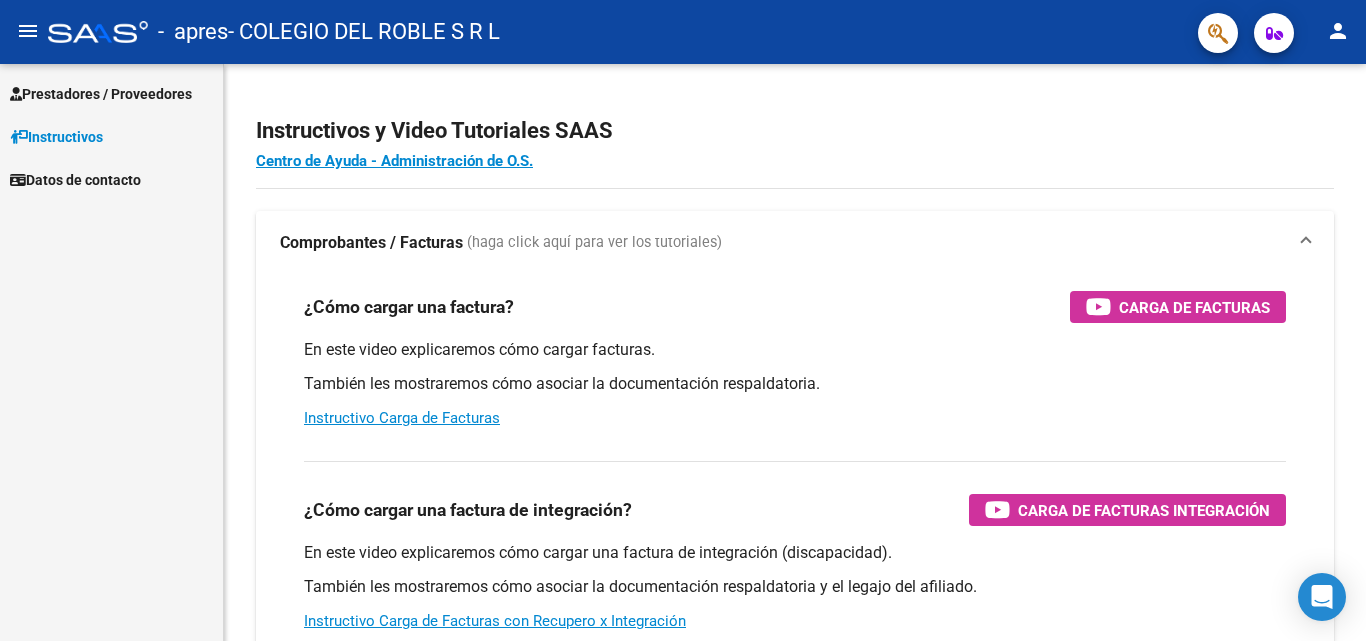 scroll, scrollTop: 0, scrollLeft: 0, axis: both 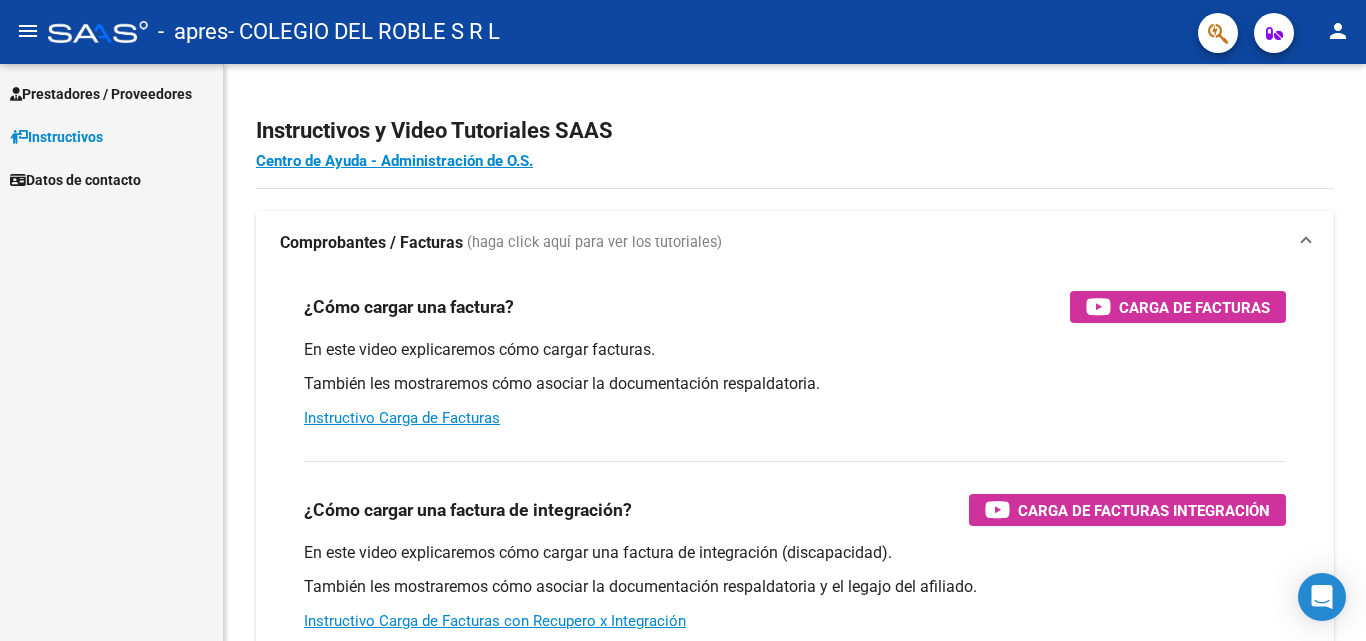 drag, startPoint x: 96, startPoint y: 319, endPoint x: 115, endPoint y: 311, distance: 20.615528 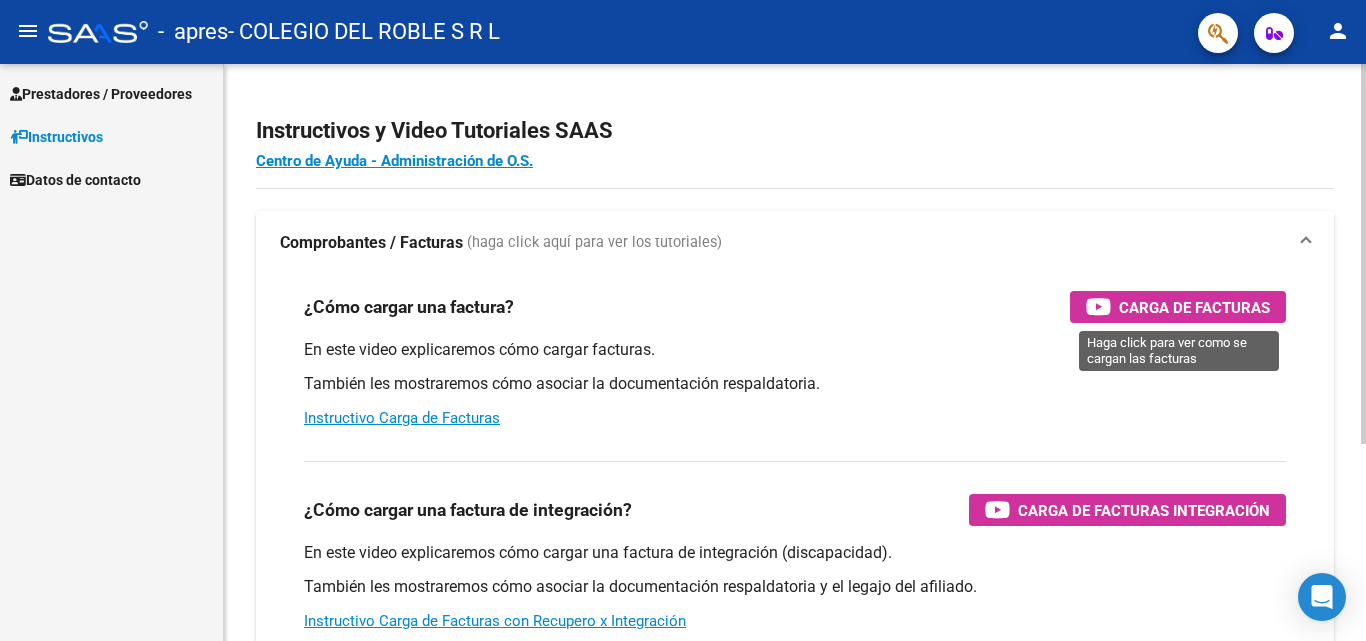 click on "Carga de Facturas" at bounding box center [1194, 307] 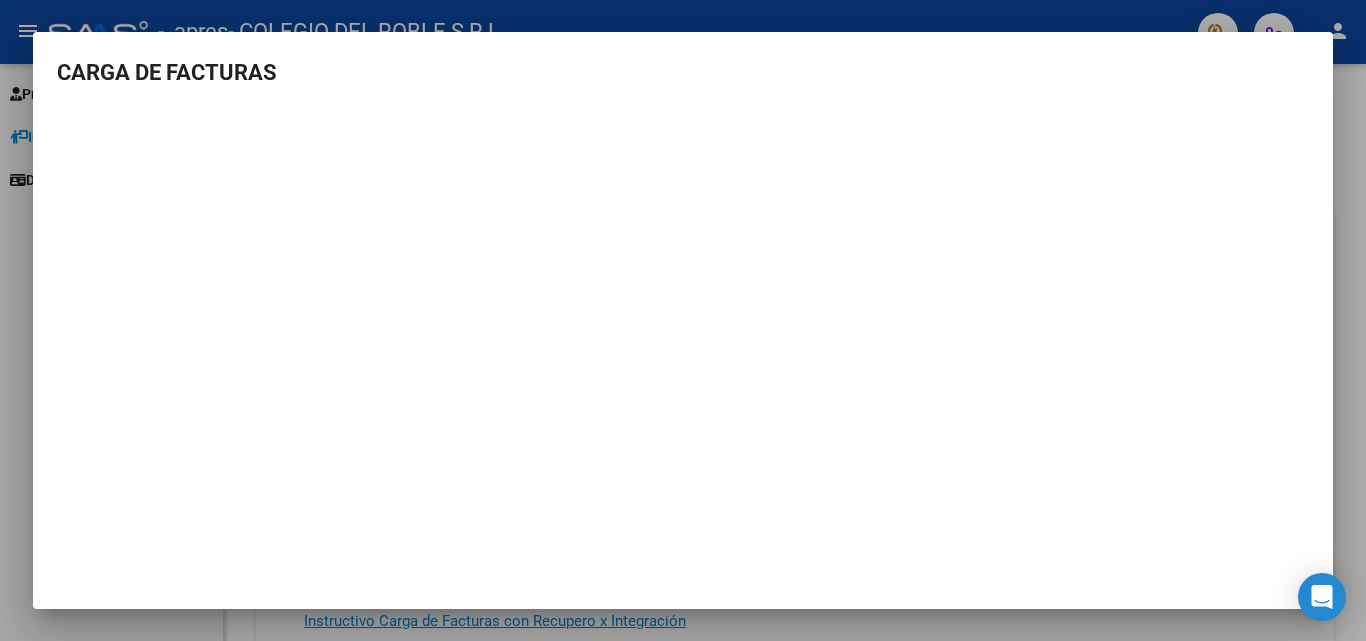 click at bounding box center [683, 320] 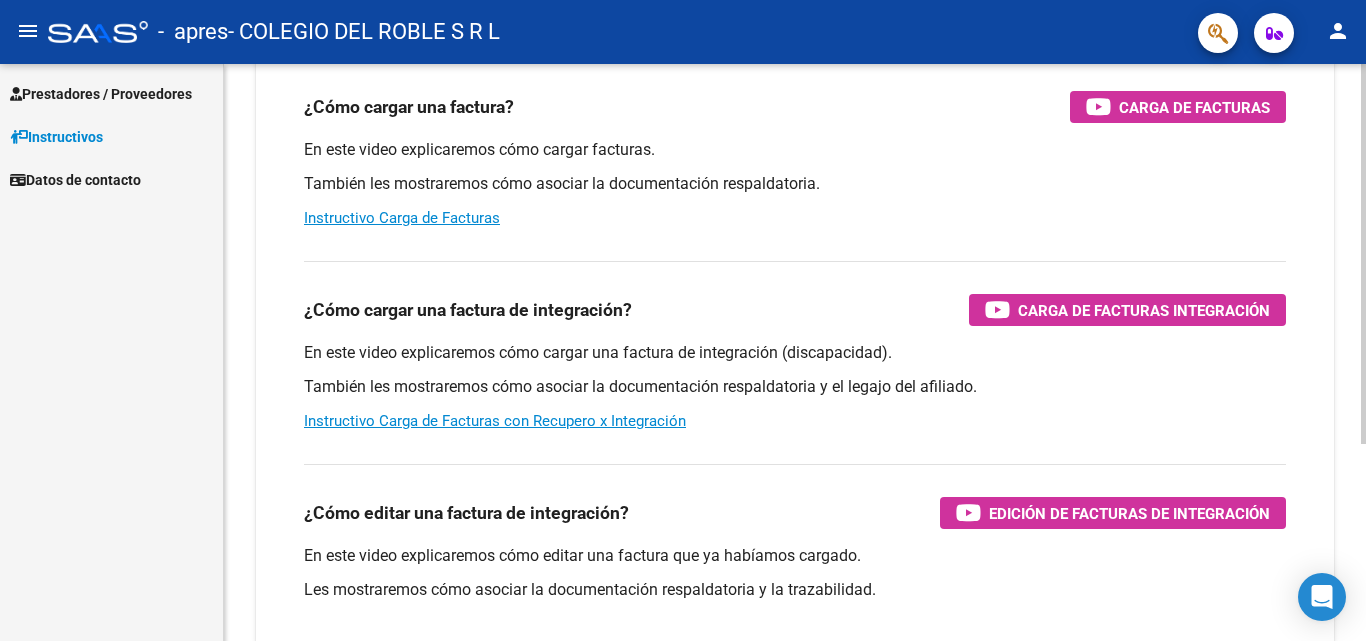 scroll, scrollTop: 300, scrollLeft: 0, axis: vertical 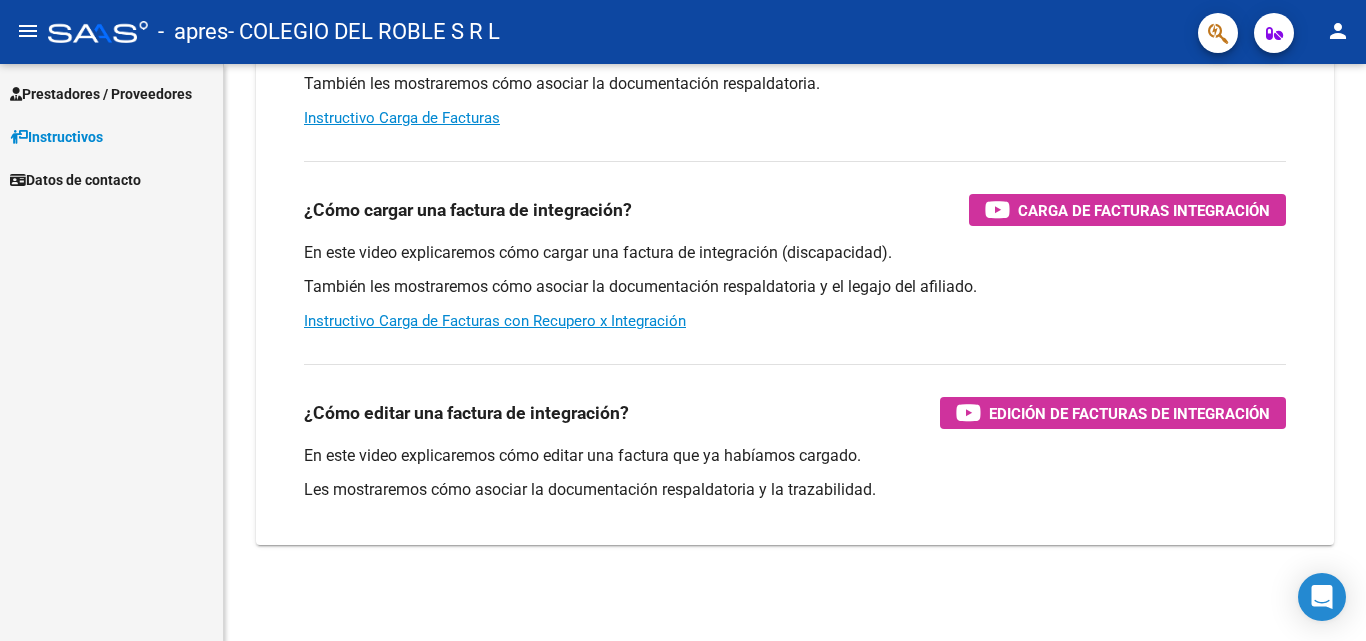 click on "Prestadores / Proveedores" at bounding box center (111, 93) 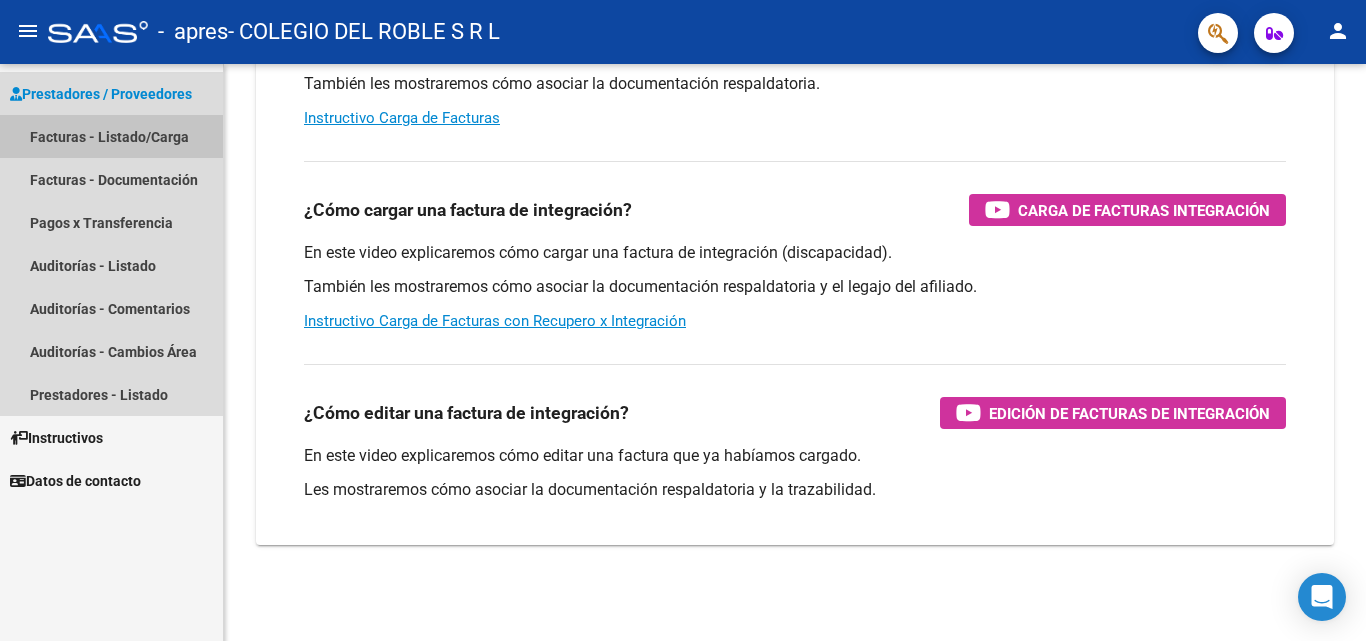 click on "Facturas - Listado/Carga" at bounding box center [111, 136] 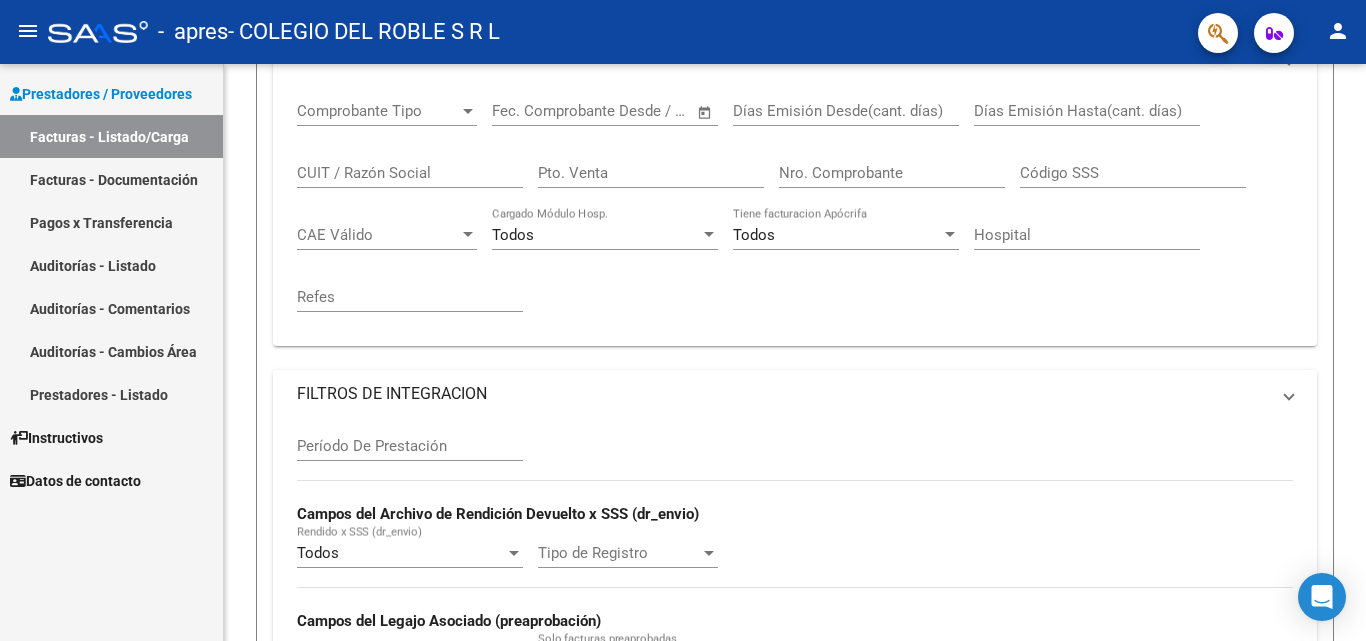 scroll, scrollTop: 0, scrollLeft: 0, axis: both 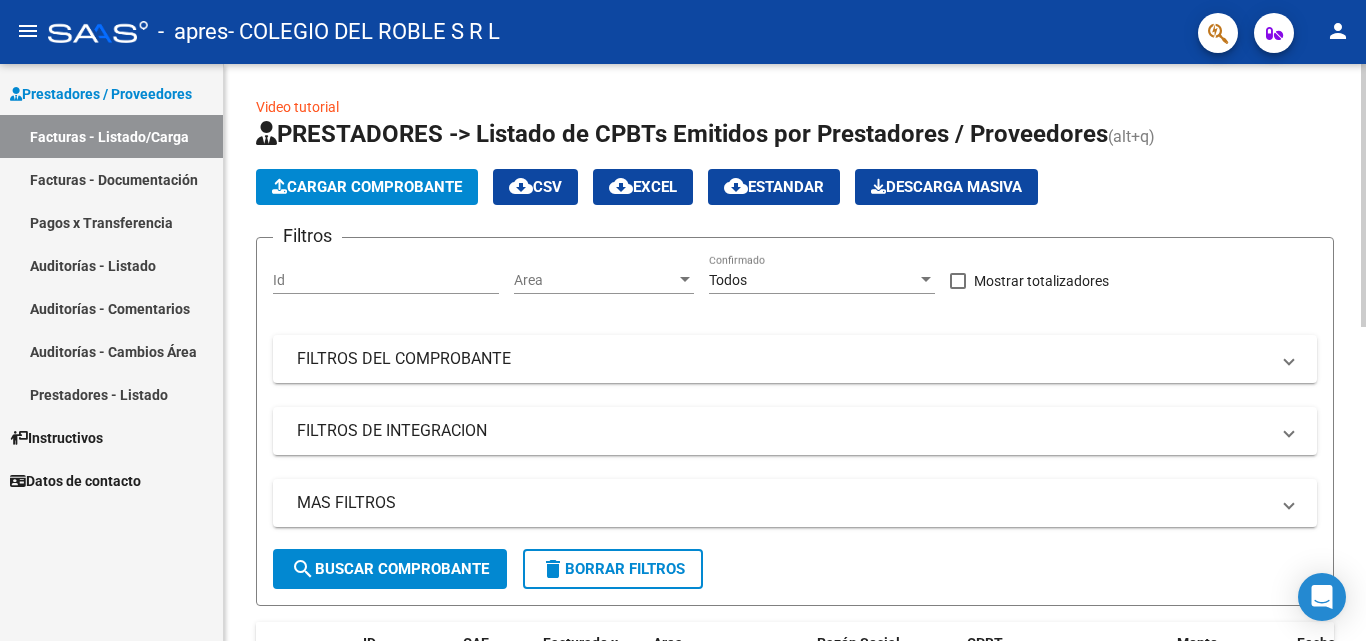 click on "Cargar Comprobante" 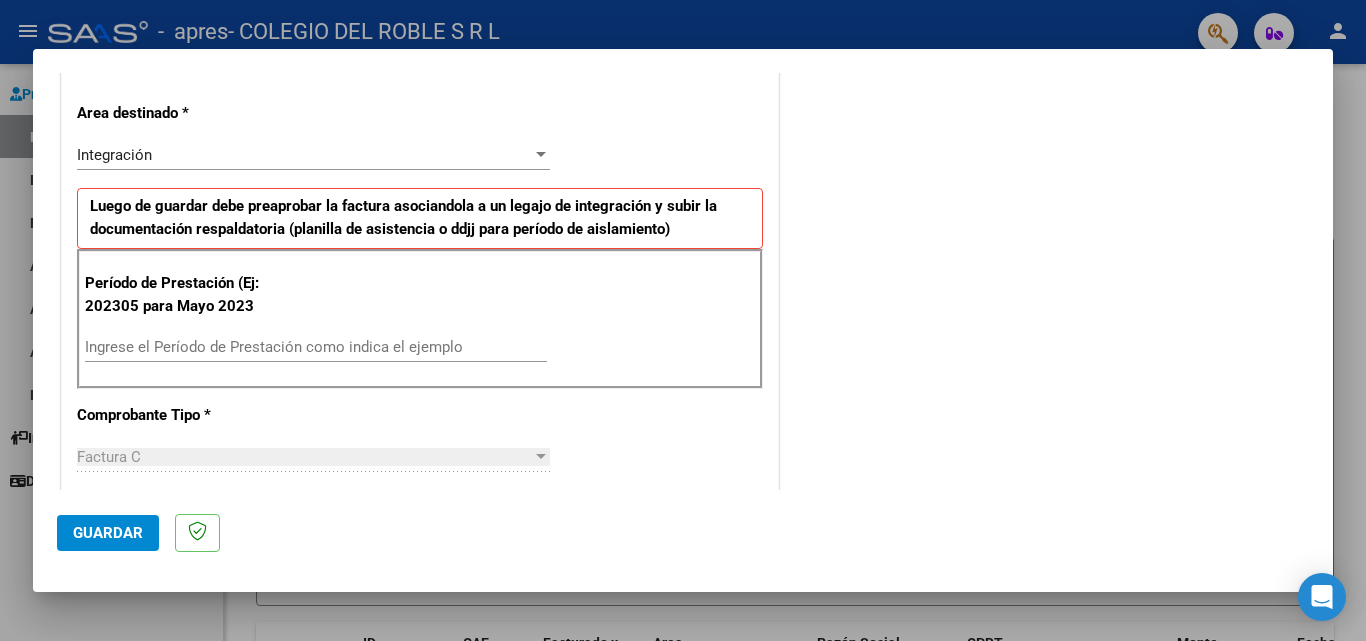 scroll, scrollTop: 305, scrollLeft: 0, axis: vertical 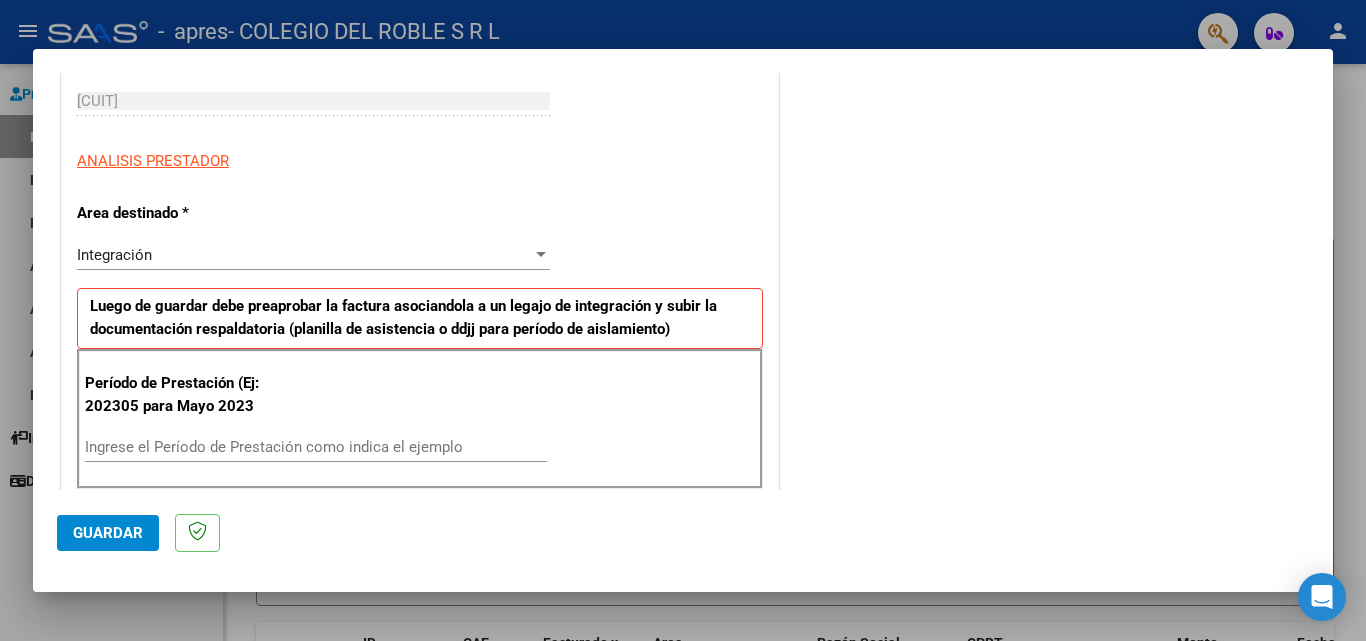 click on "Ingrese el Período de Prestación como indica el ejemplo" at bounding box center (316, 447) 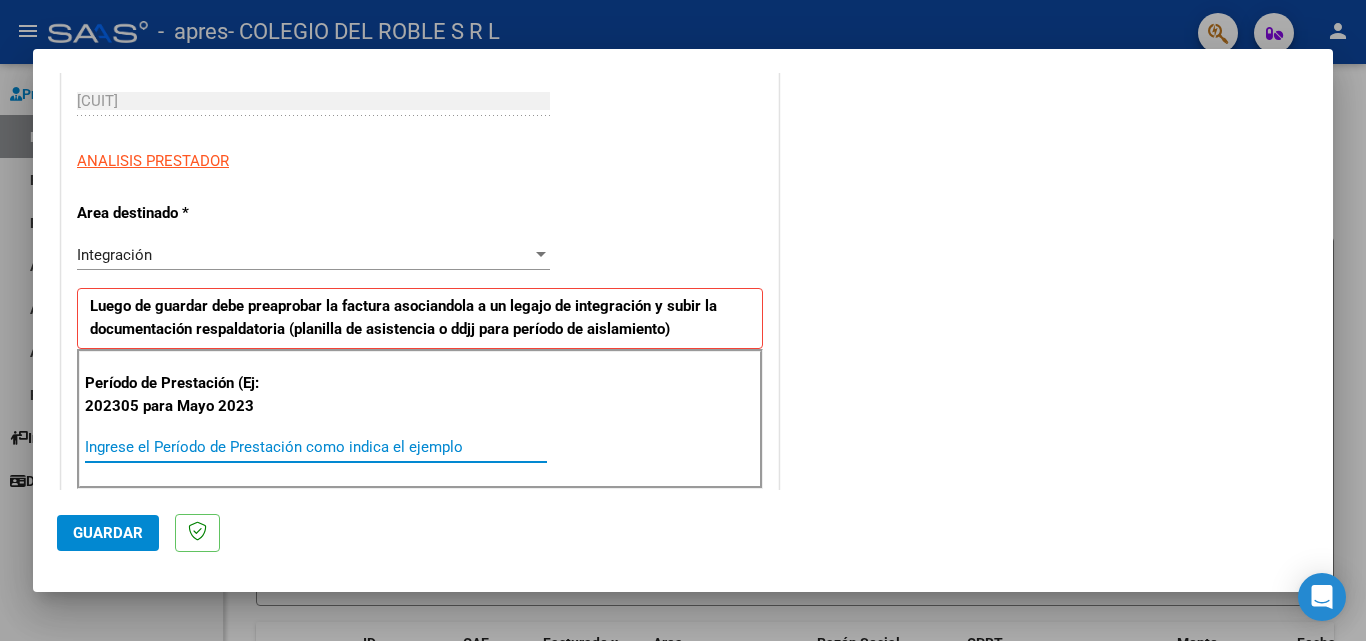 click on "Ingrese el Período de Prestación como indica el ejemplo" at bounding box center (316, 447) 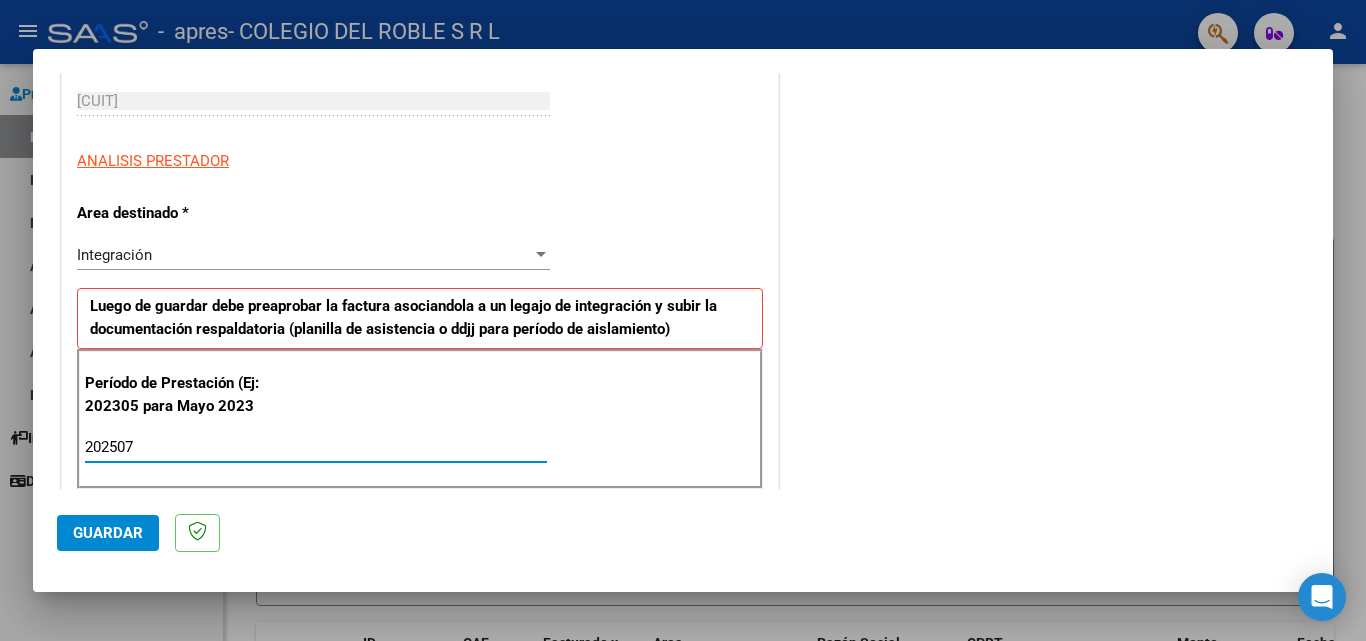 type on "202507" 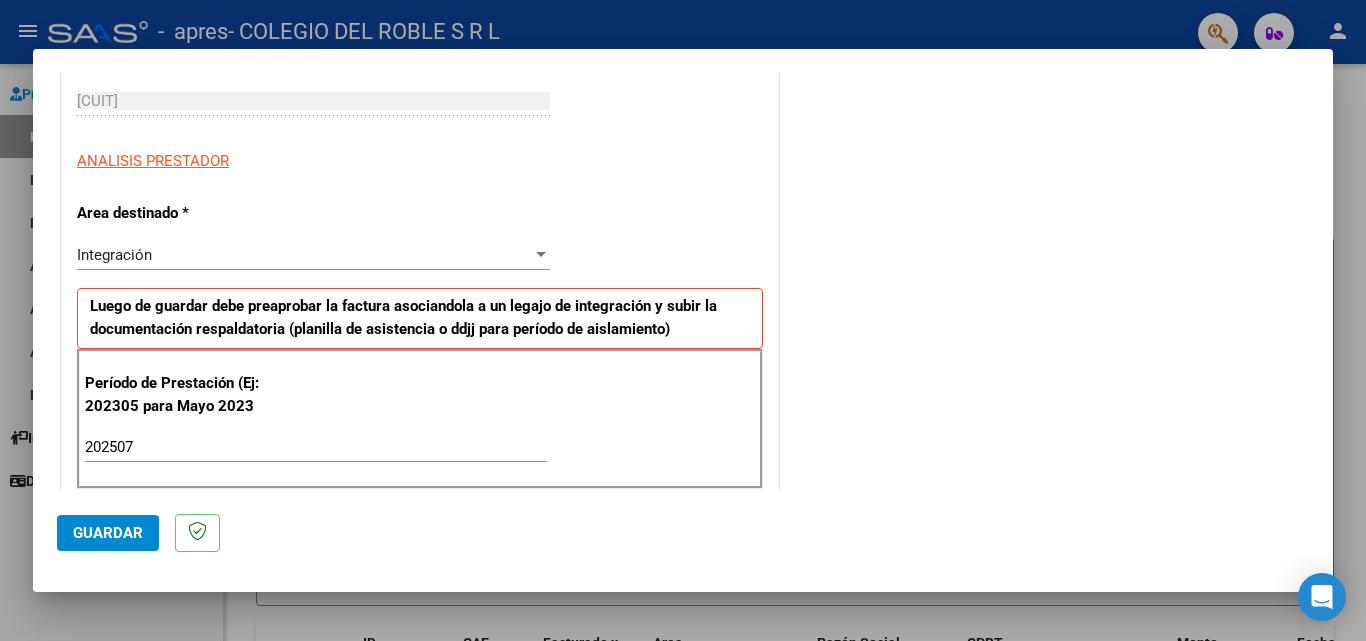 click on "Integración" at bounding box center (304, 255) 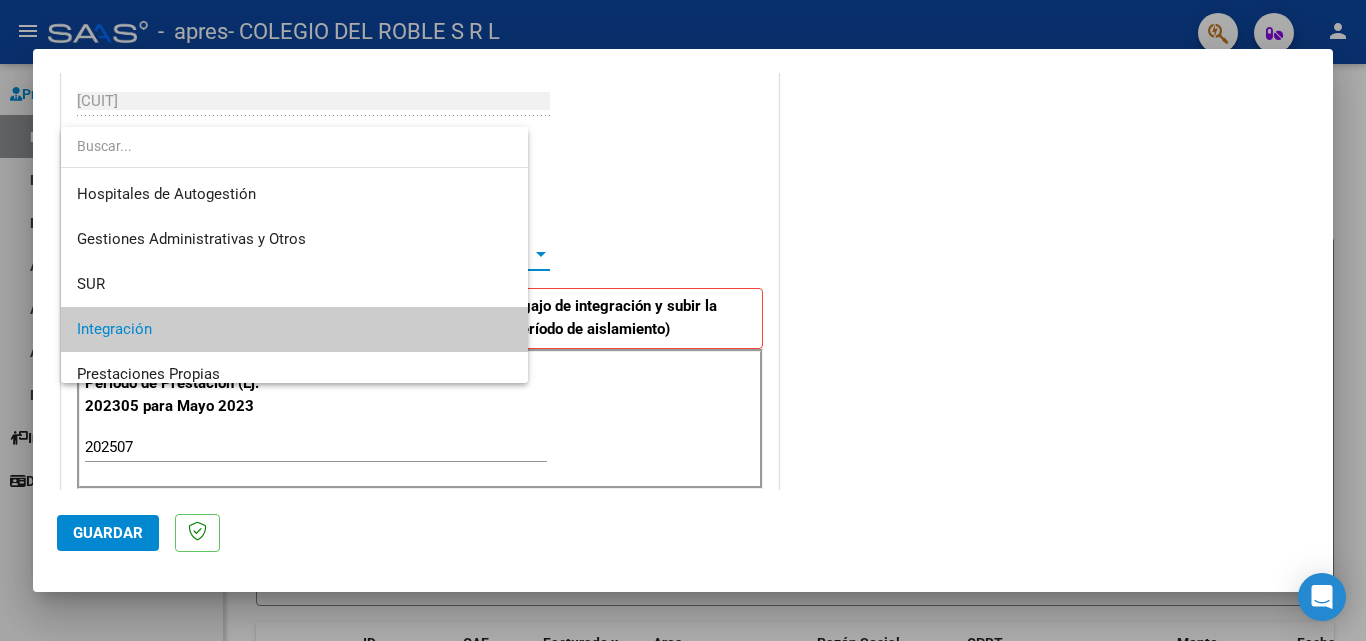 scroll, scrollTop: 75, scrollLeft: 0, axis: vertical 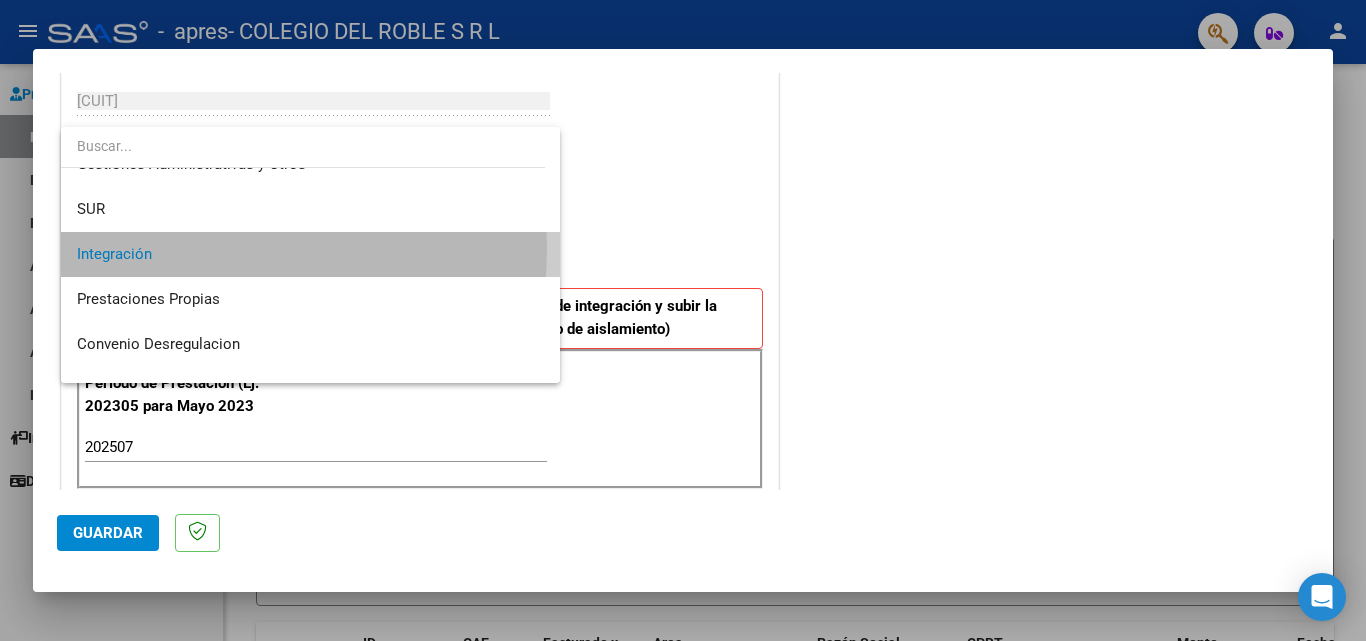click on "Integración" at bounding box center [310, 254] 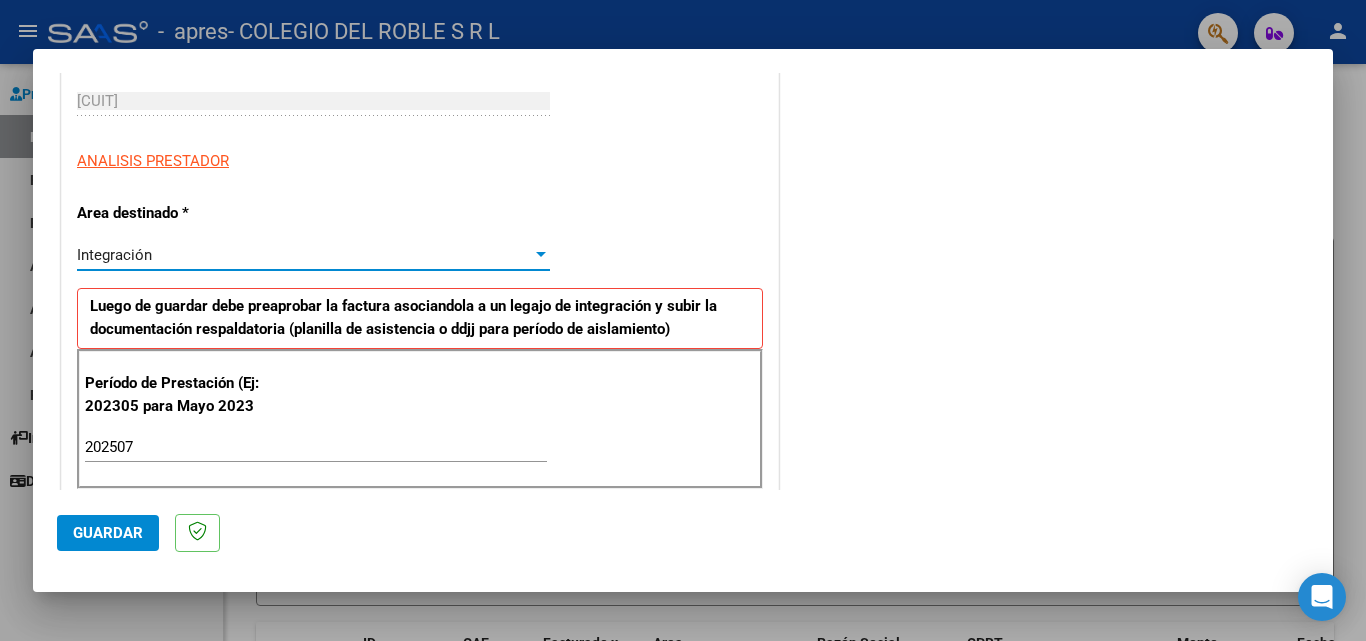 scroll, scrollTop: 405, scrollLeft: 0, axis: vertical 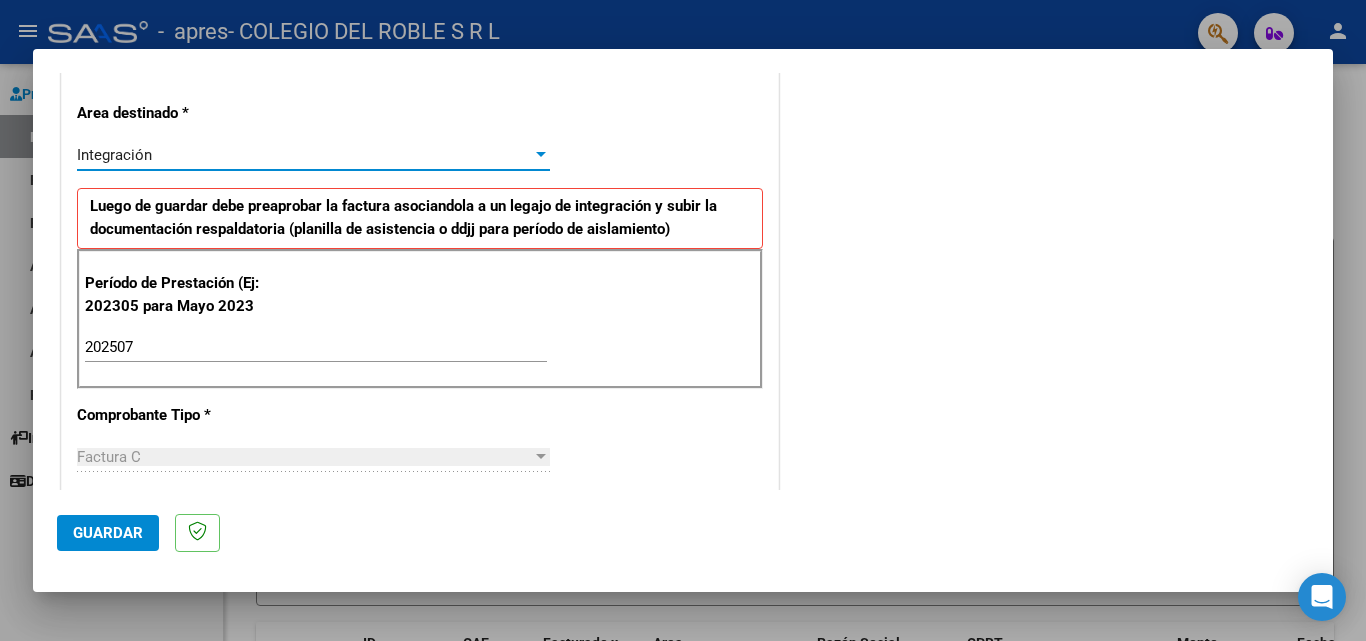 click on "Guardar" 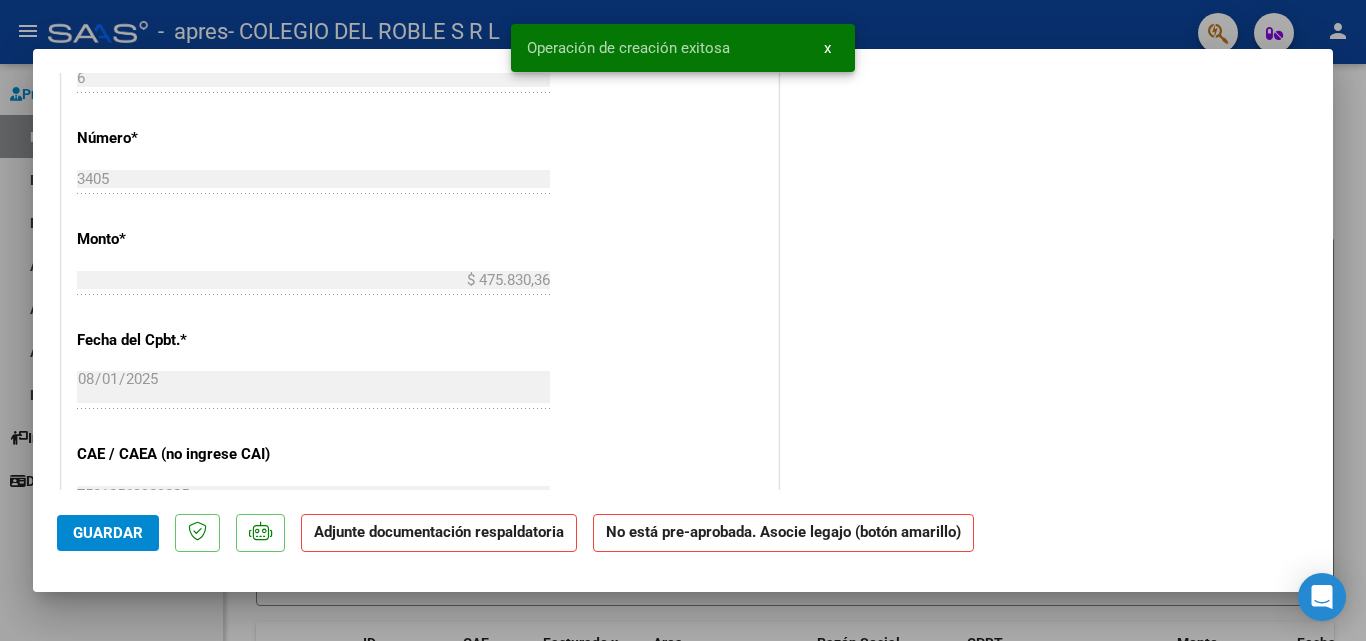 scroll, scrollTop: 0, scrollLeft: 0, axis: both 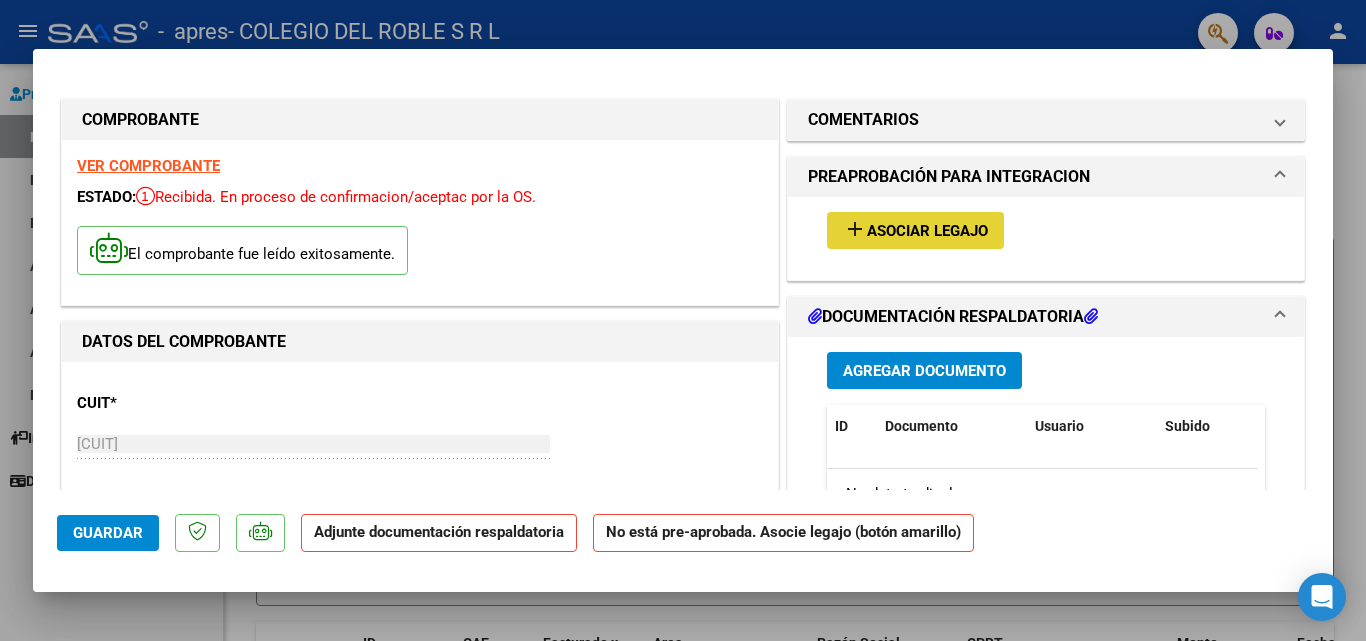 click on "add Asociar Legajo" at bounding box center [915, 230] 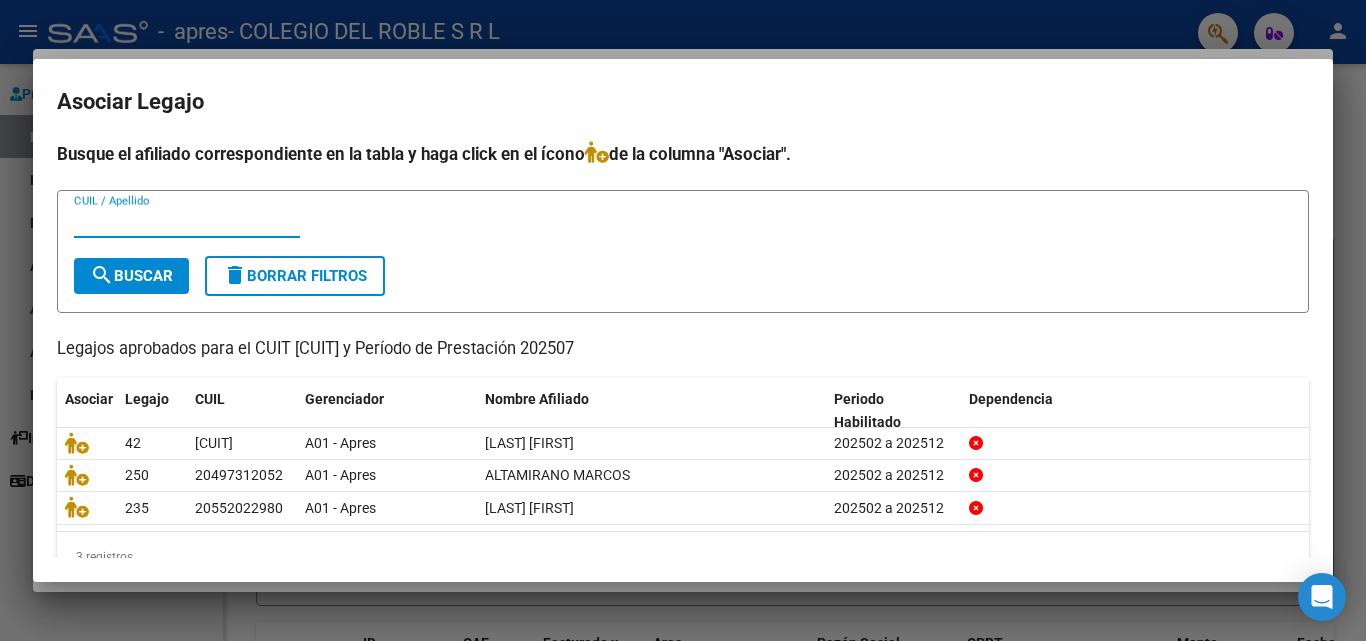 click on "Asociar Legajo Busque el afiliado correspondiente en la tabla y haga click en el ícono   de la columna "Asociar". CUIL / Apellido search  Buscar  delete  Borrar Filtros  Legajos aprobados para el CUIT [CUIT] y Período de Prestación 202507  Asociar Legajo CUIL Gerenciador Nombre Afiliado Periodo Habilitado Dependencia    42 [CUIT] A01 - Apres [LAST] [FIRST]  202502 a 202512     250 [CUIT] A01 - Apres [LAST] [FIRST]  202502 a 202512     235 [CUIT] A01 - Apres [LAST] [FIRST]  202502 a 202512   3 registros   1" at bounding box center (683, 361) 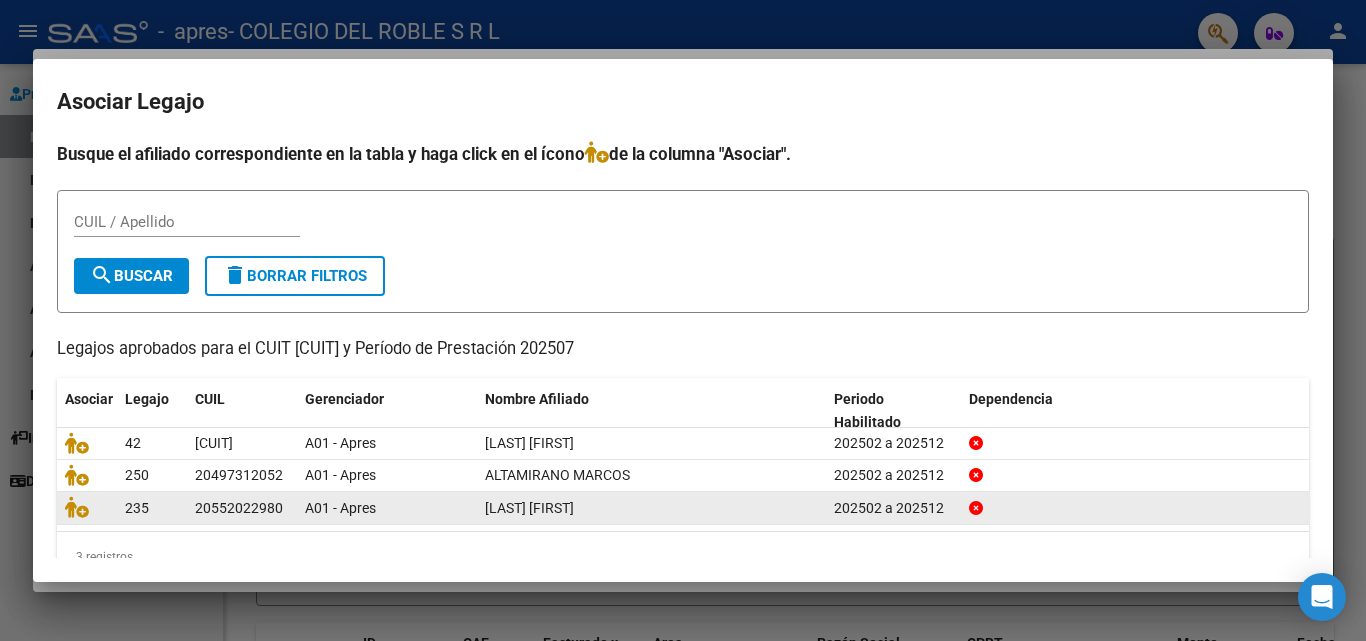 scroll, scrollTop: 43, scrollLeft: 0, axis: vertical 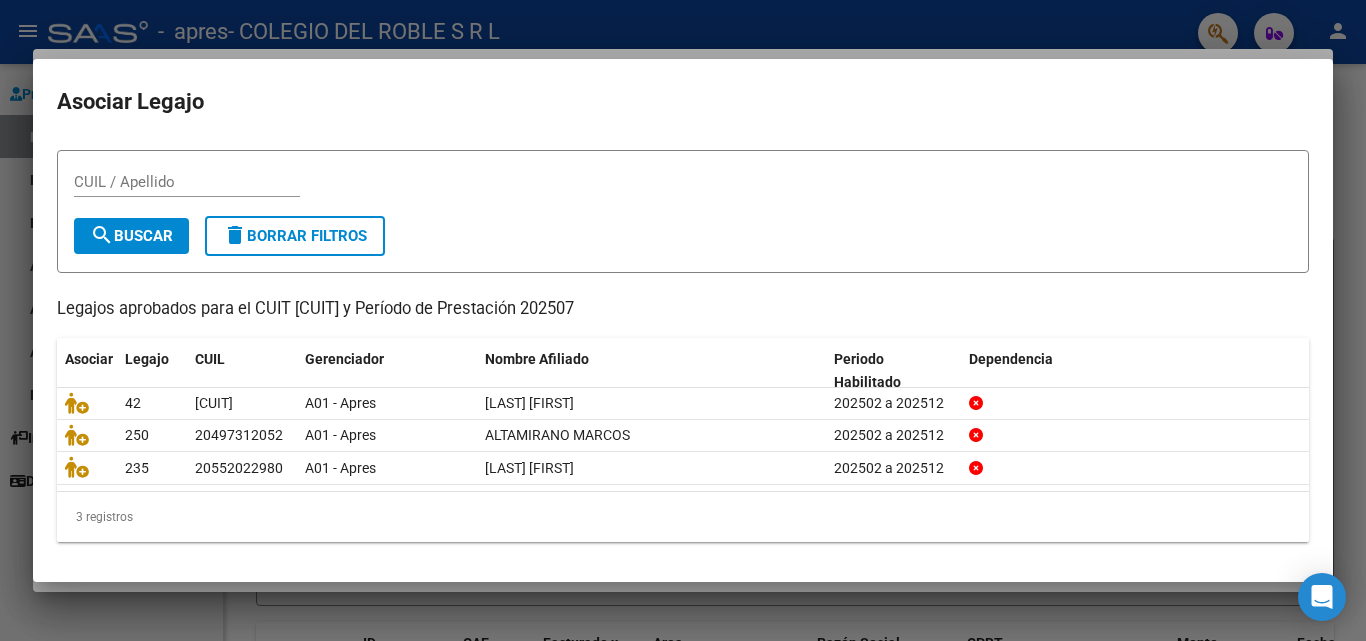 click at bounding box center (683, 320) 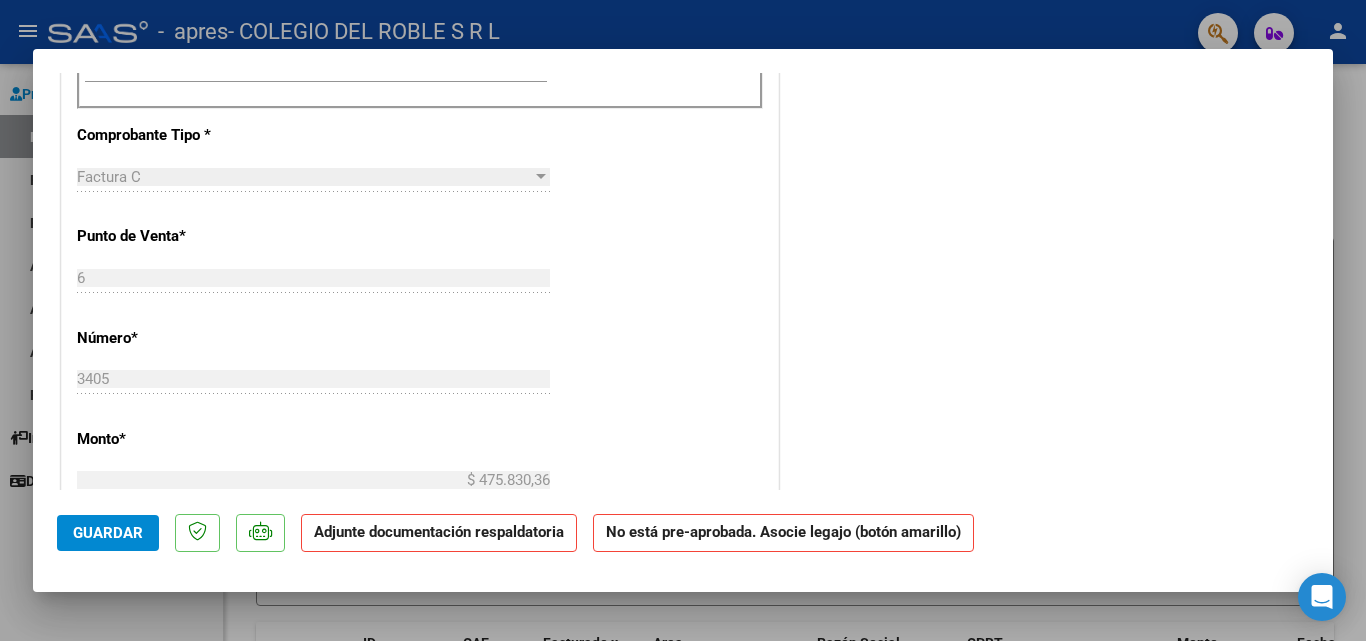 scroll, scrollTop: 100, scrollLeft: 0, axis: vertical 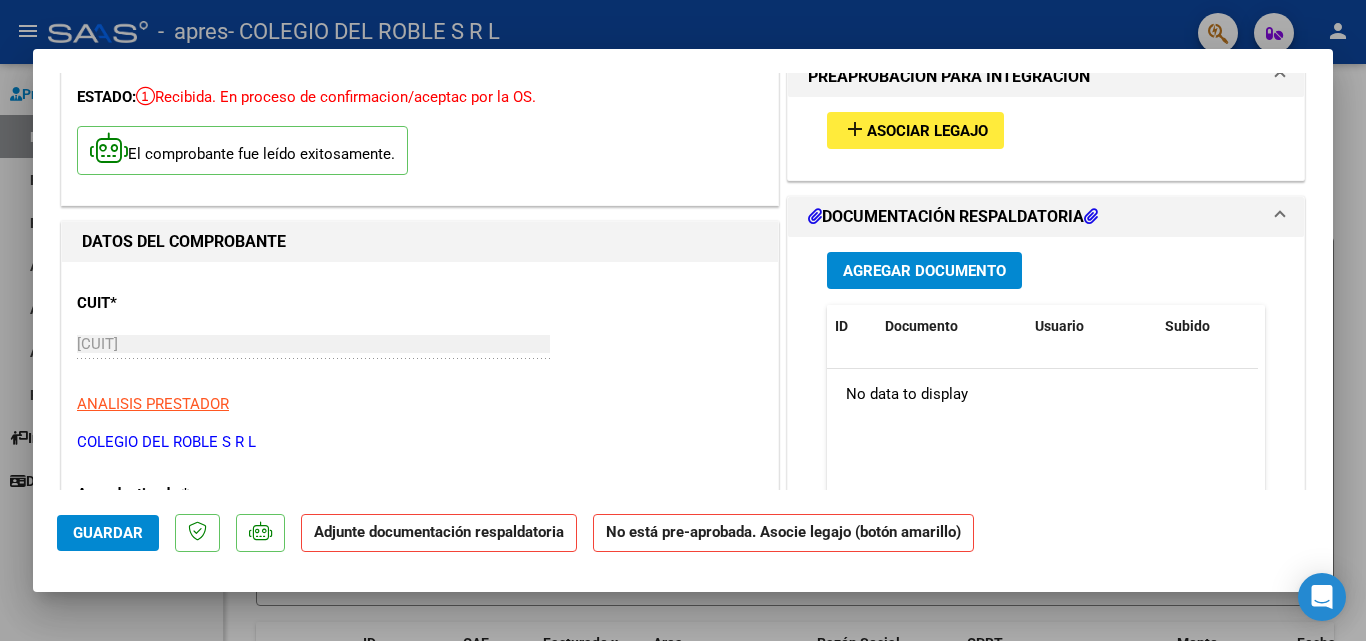 click on "El comprobante fue leído exitosamente." at bounding box center [242, 150] 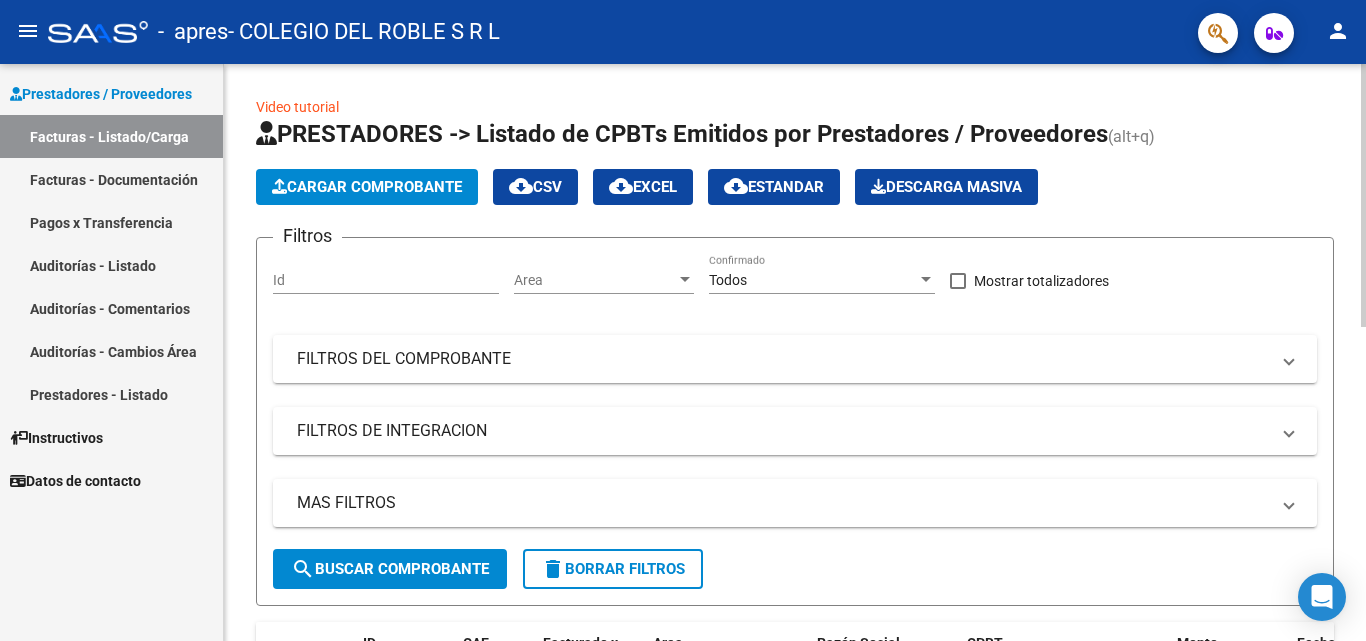 scroll, scrollTop: 300, scrollLeft: 0, axis: vertical 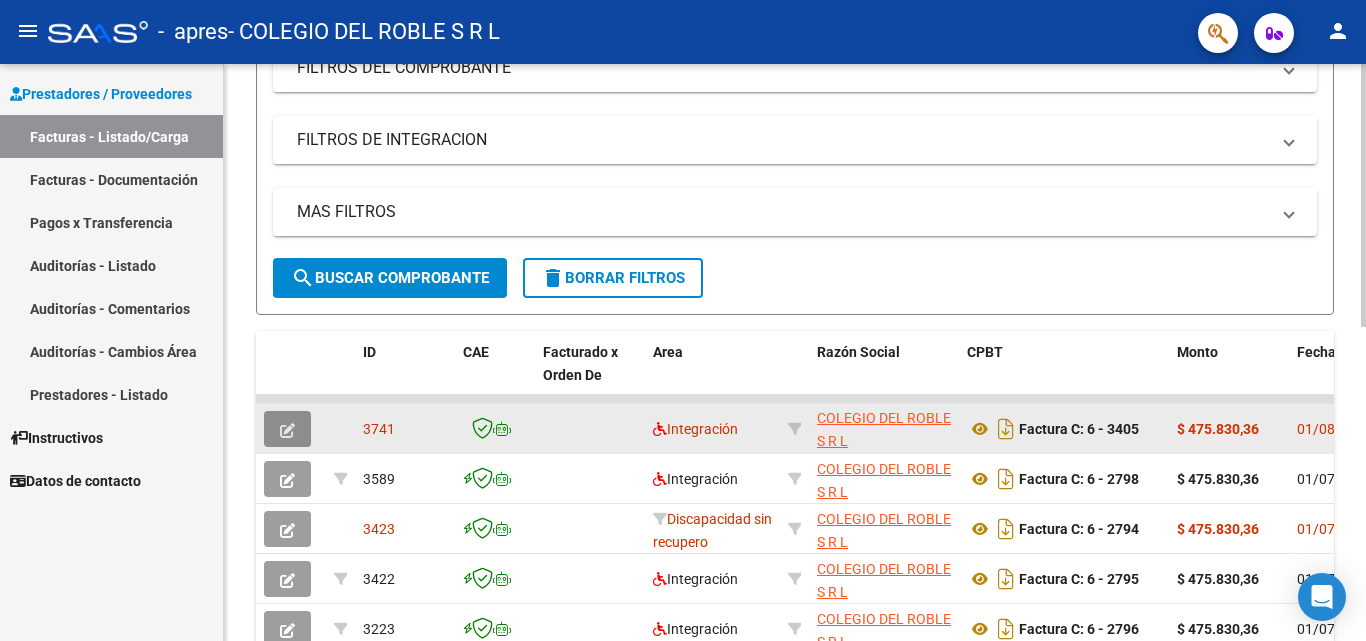 click 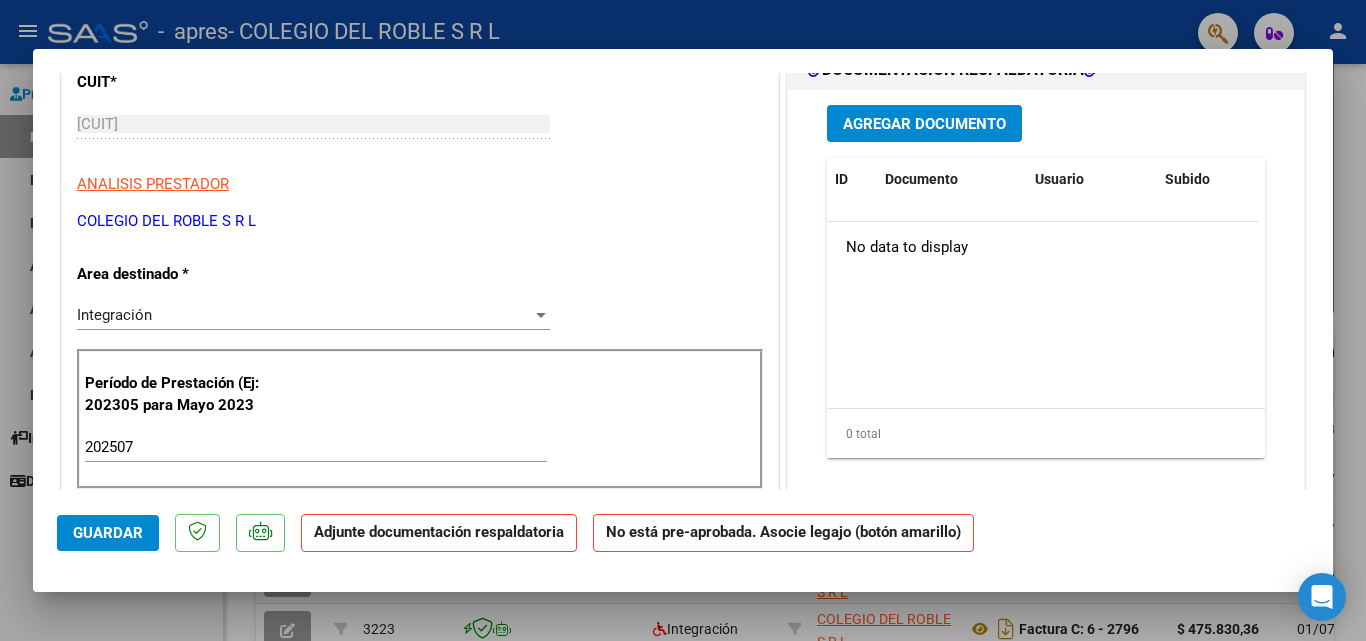 scroll, scrollTop: 0, scrollLeft: 0, axis: both 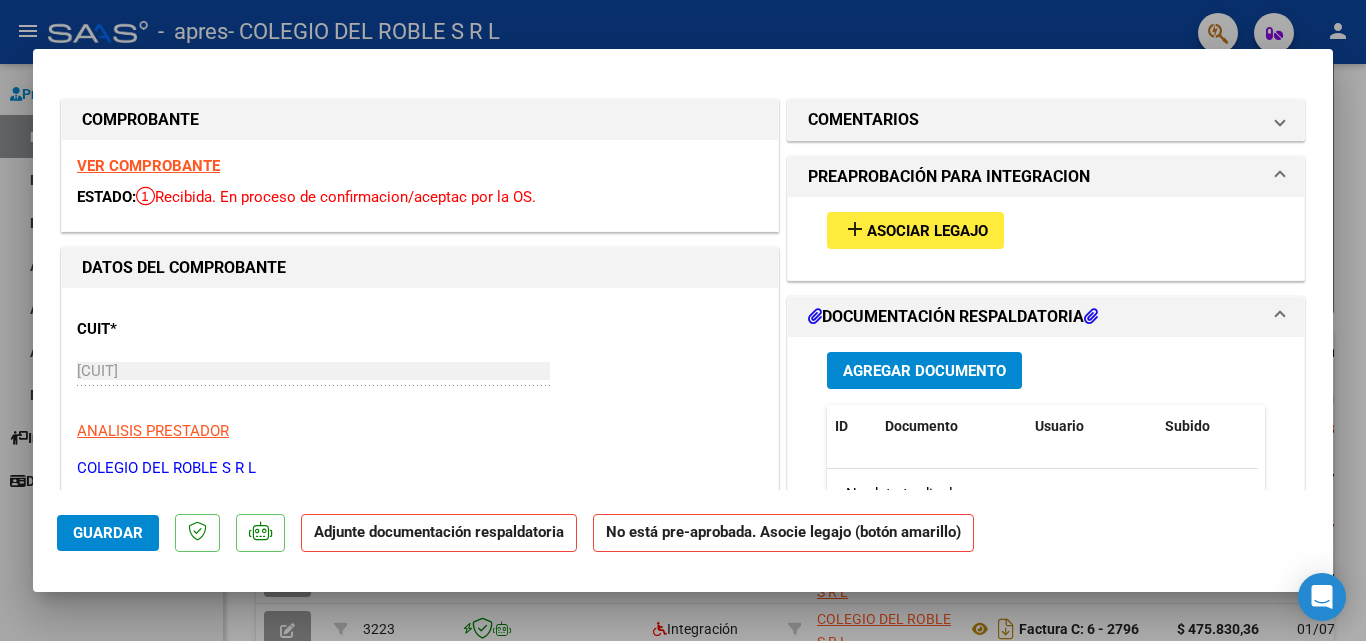 click at bounding box center (683, 320) 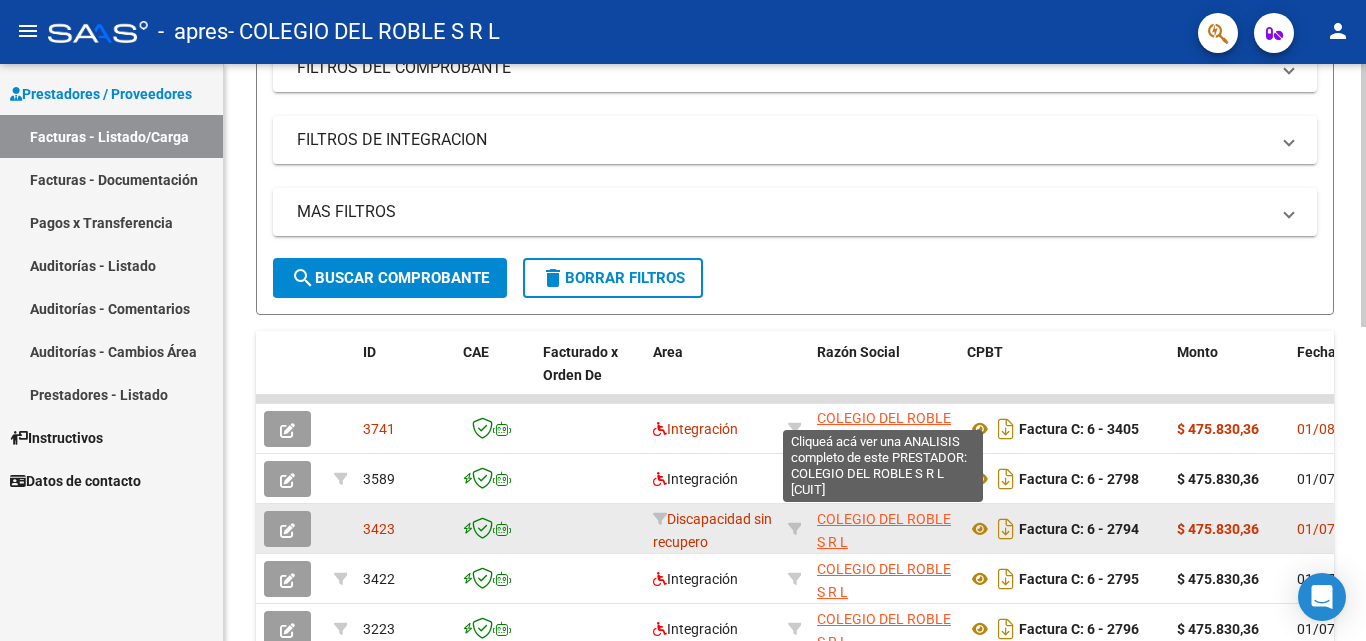 scroll, scrollTop: 26, scrollLeft: 0, axis: vertical 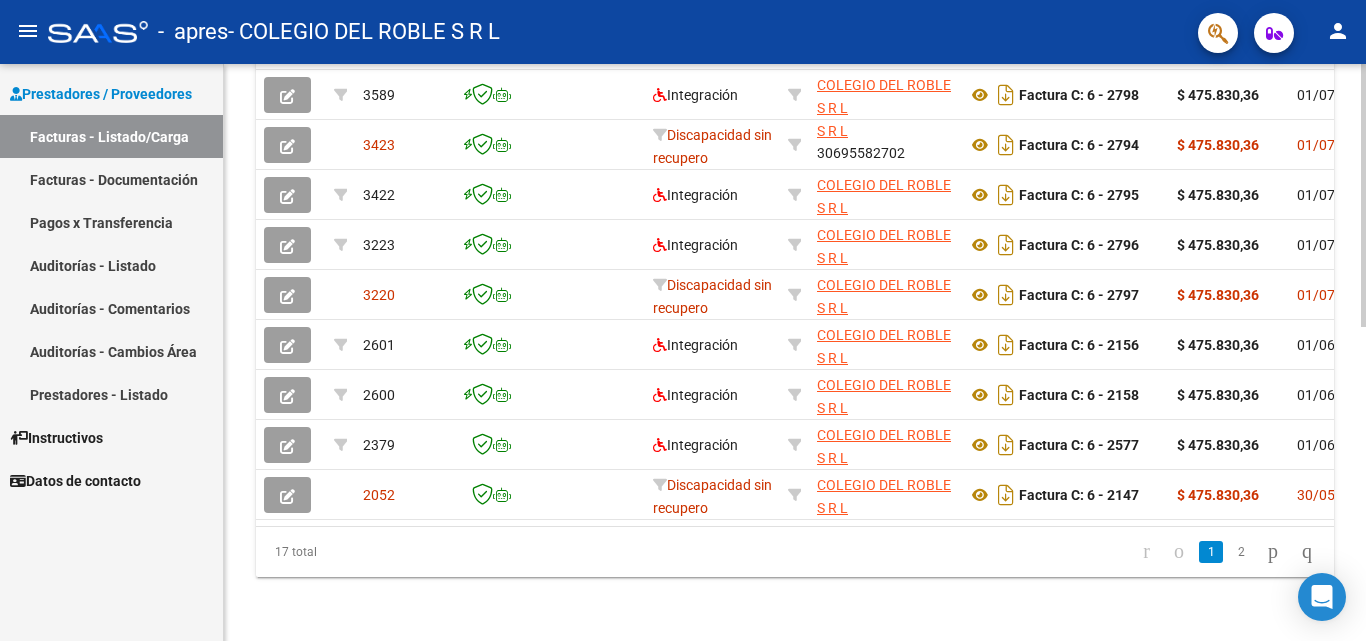 click on "Video tutorial   PRESTADORES -> Listado de CPBTs Emitidos por Prestadores / Proveedores (alt+q)   Cargar Comprobante
cloud_download  CSV  cloud_download  EXCEL  cloud_download  Estandar   Descarga Masiva
Filtros Id Area Area Todos Confirmado   Mostrar totalizadores   FILTROS DEL COMPROBANTE  Comprobante Tipo Comprobante Tipo Start date – End date Fec. Comprobante Desde / Hasta Días Emisión Desde(cant. días) Días Emisión Hasta(cant. días) CUIT / Razón Social Pto. Venta Nro. Comprobante Código SSS CAE Válido CAE Válido Todos Cargado Módulo Hosp. Todos Tiene facturacion Apócrifa Hospital Refes  FILTROS DE INTEGRACION  Período De Prestación Campos del Archivo de Rendición Devuelto x SSS (dr_envio) Todos Rendido x SSS (dr_envio) Tipo de Registro Tipo de Registro Período Presentación Período Presentación Campos del Legajo Asociado (preaprobación) Afiliado Legajo (cuil/nombre) Todos Solo facturas preaprobadas  MAS FILTROS  Todos Con Doc. Respaldatoria Todos Con Trazabilidad Todos – – 3" 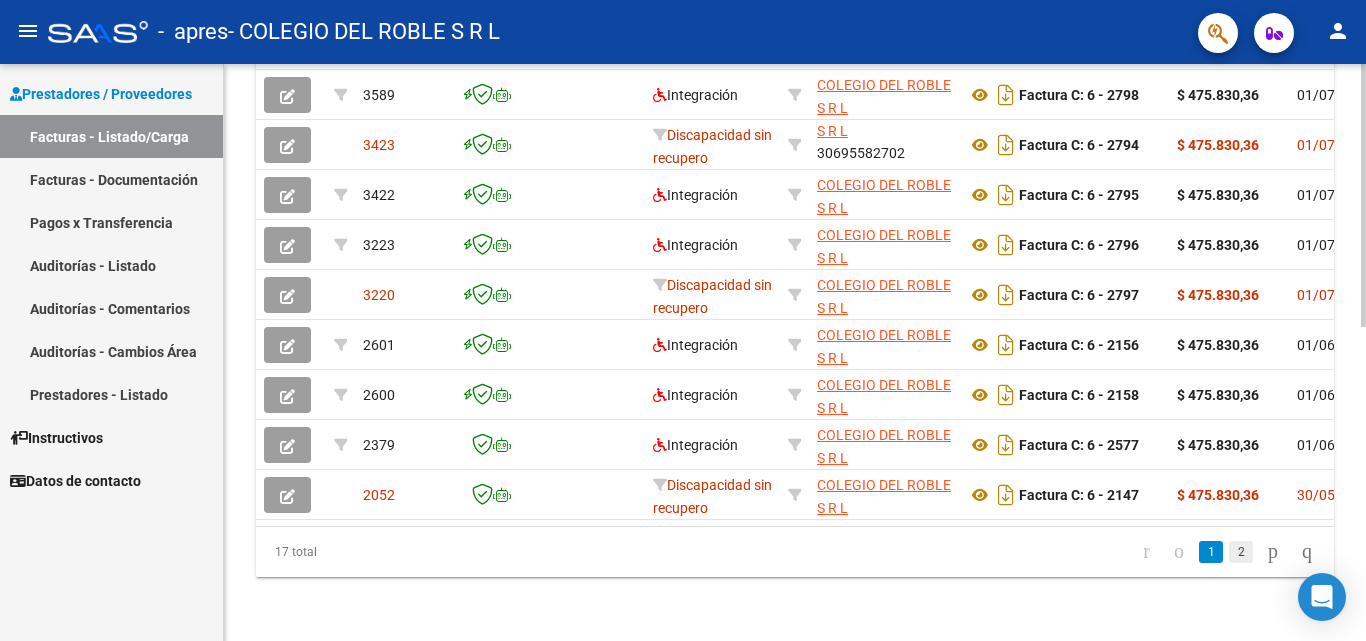 click on "2" 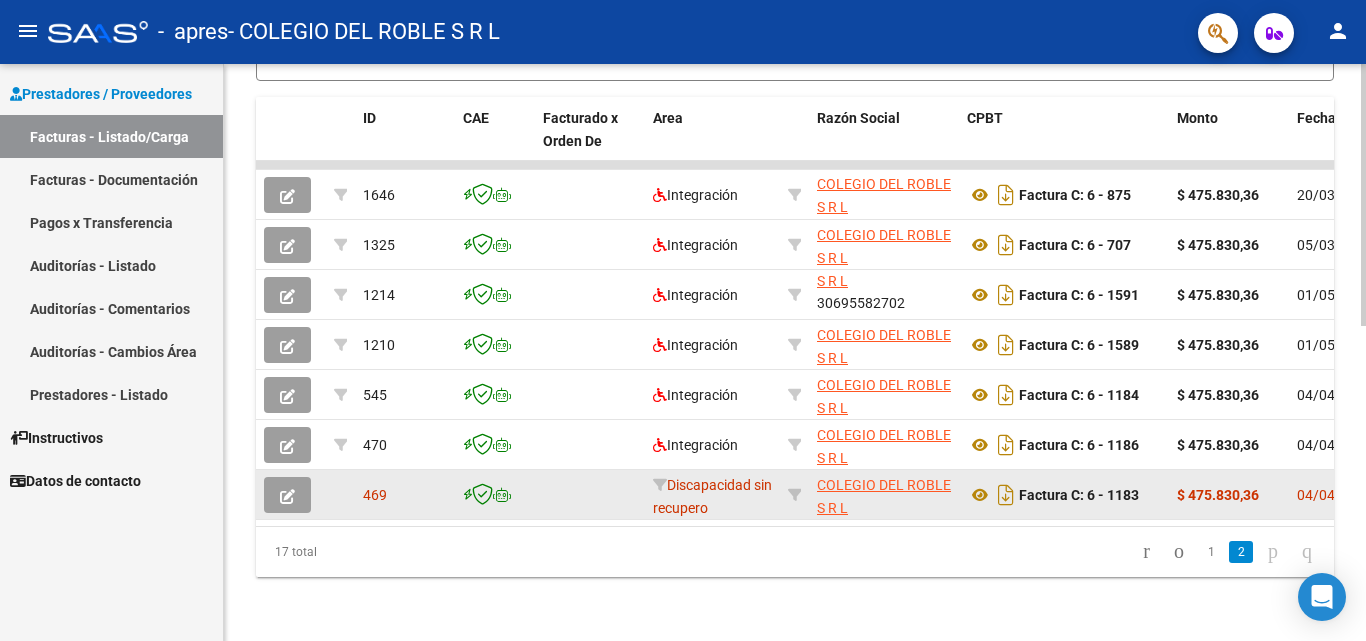 scroll, scrollTop: 541, scrollLeft: 0, axis: vertical 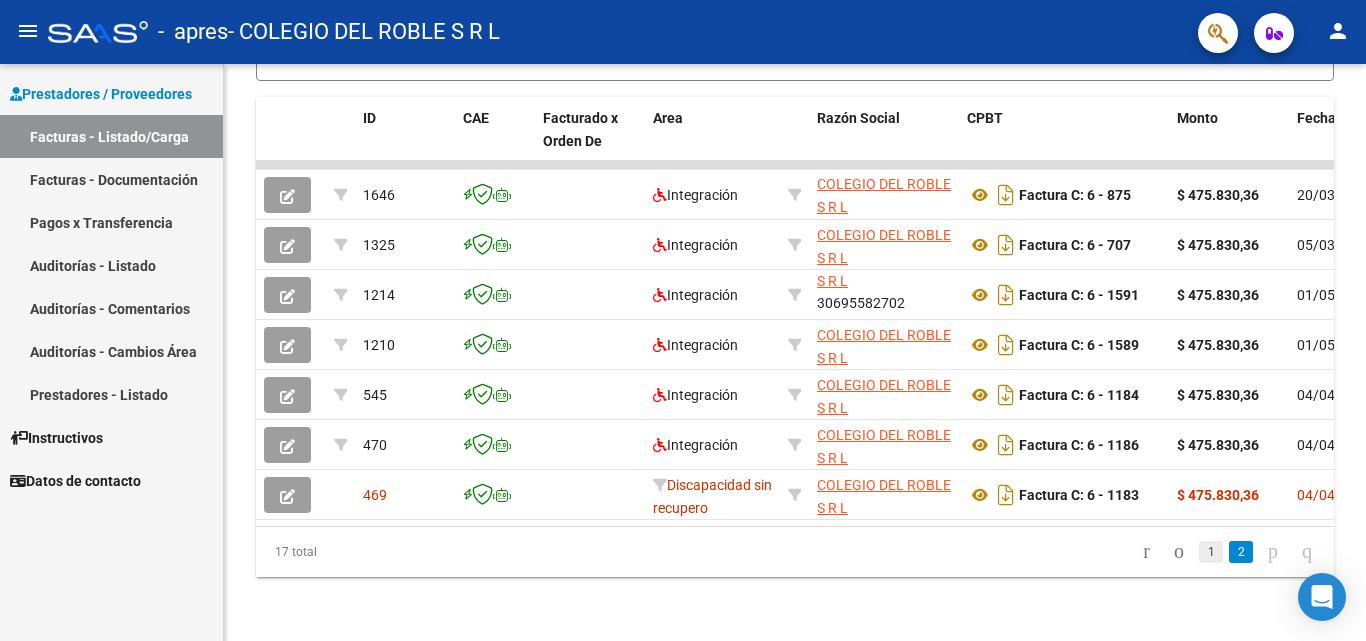 click on "1" 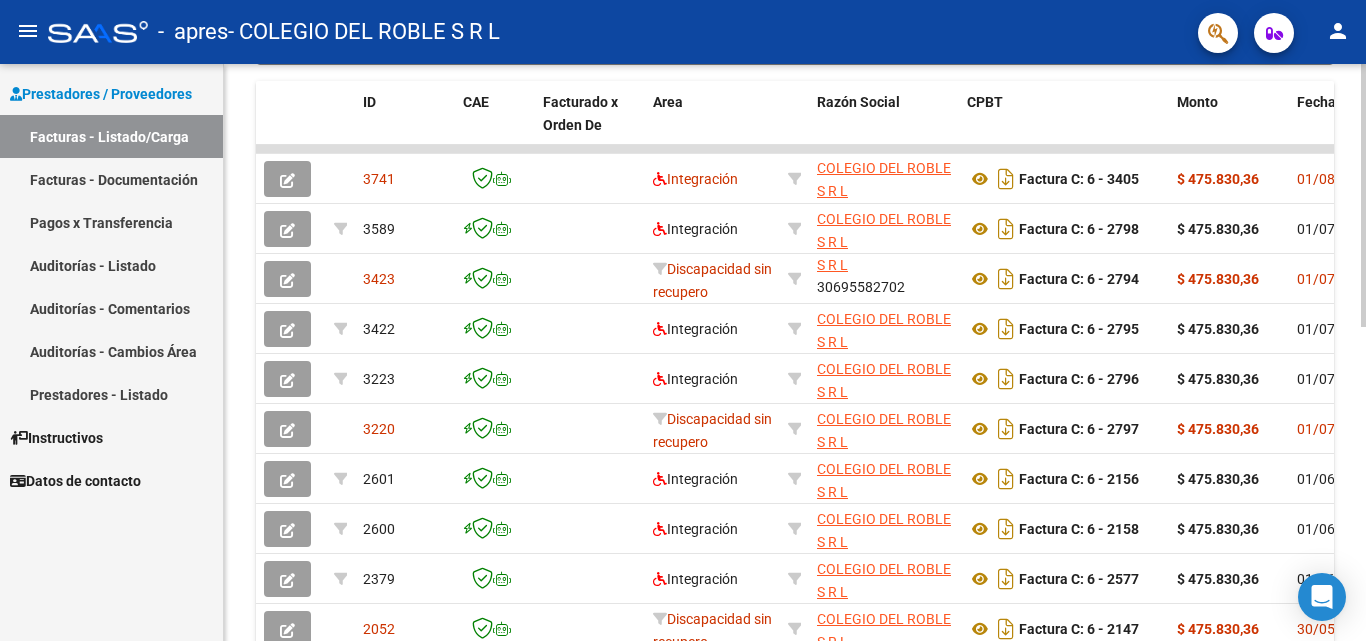 scroll, scrollTop: 0, scrollLeft: 0, axis: both 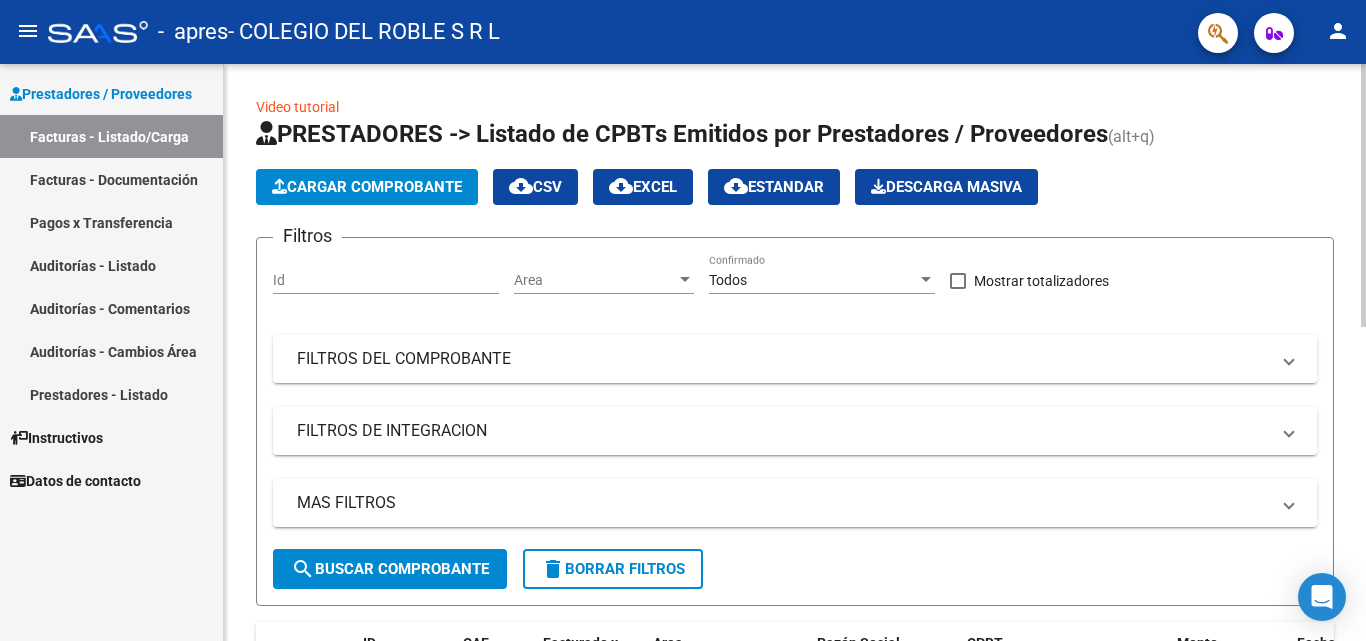 click on "Cargar Comprobante" 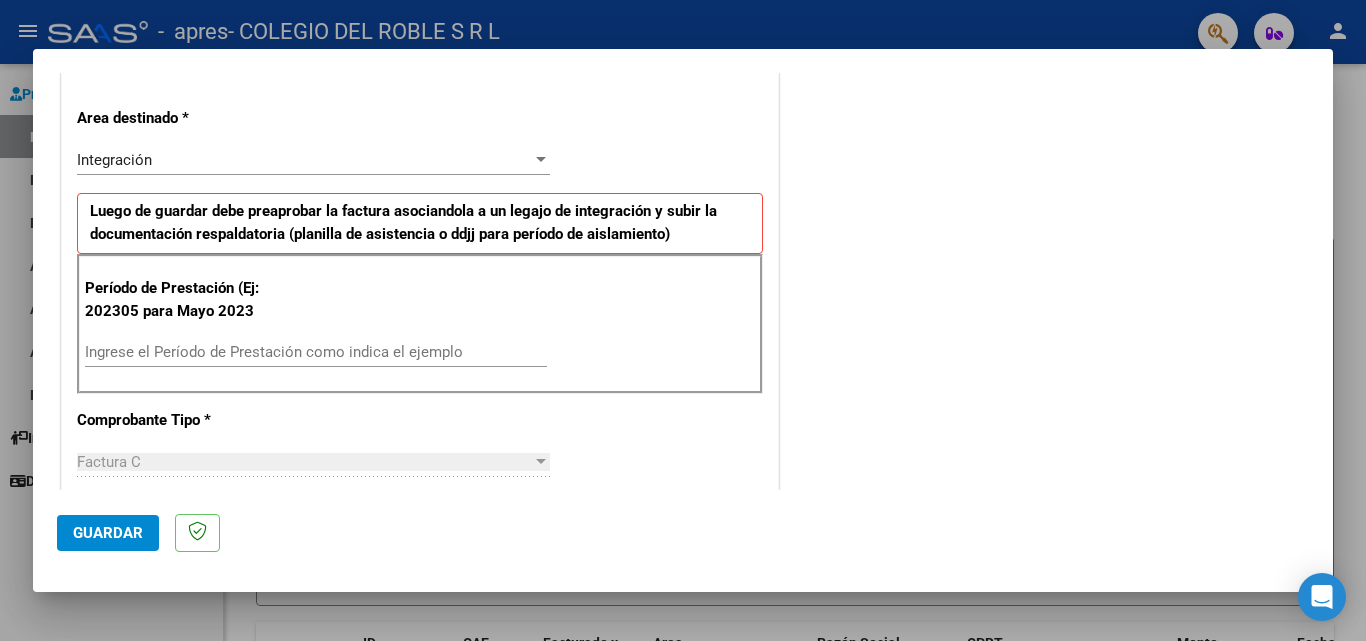 scroll, scrollTop: 300, scrollLeft: 0, axis: vertical 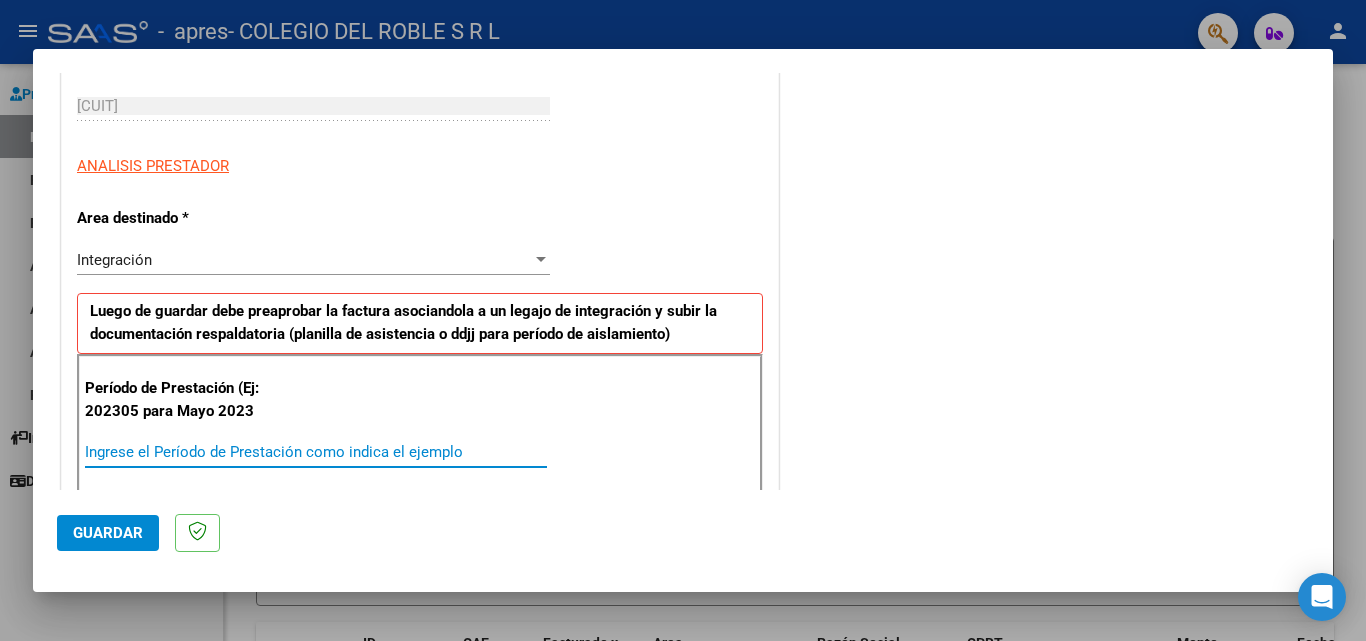 click on "Ingrese el Período de Prestación como indica el ejemplo" at bounding box center (316, 452) 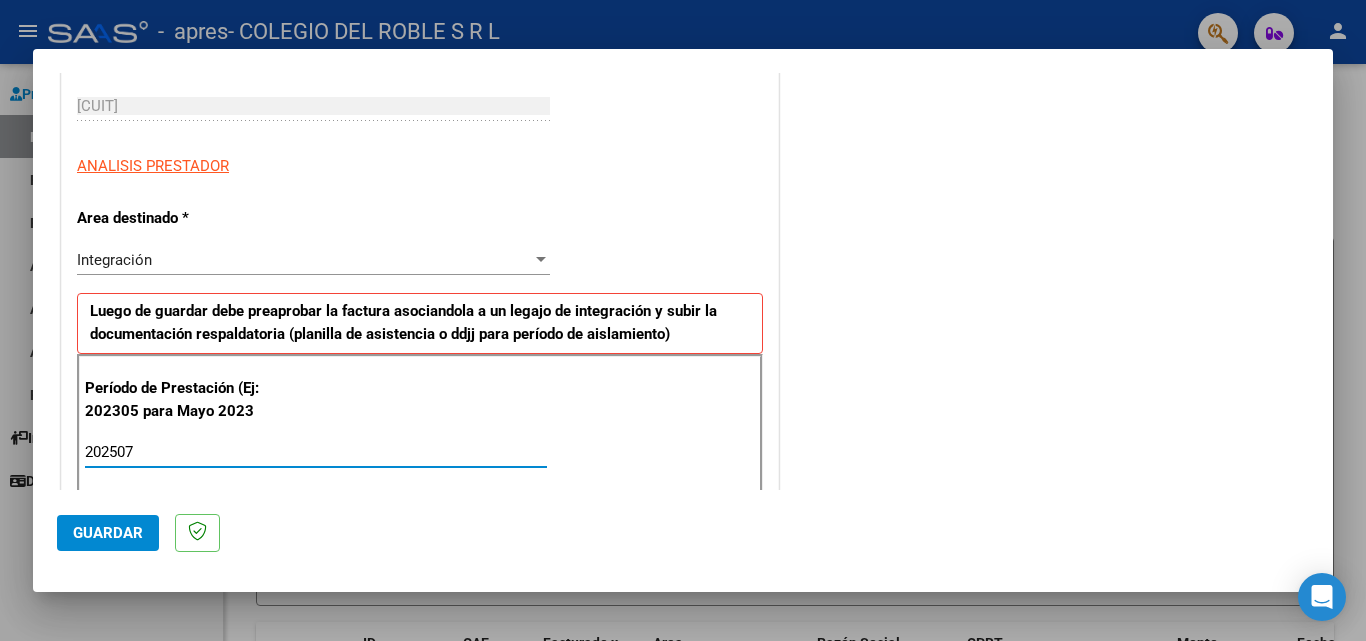type on "202507" 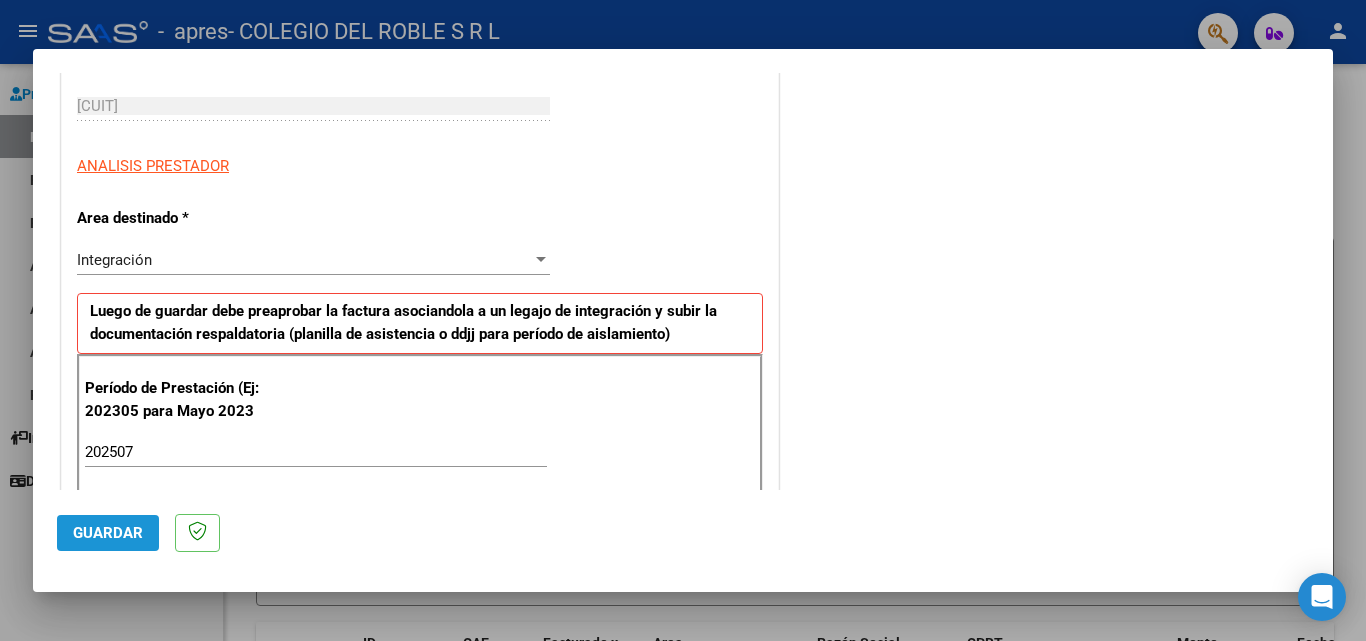 click on "Guardar" 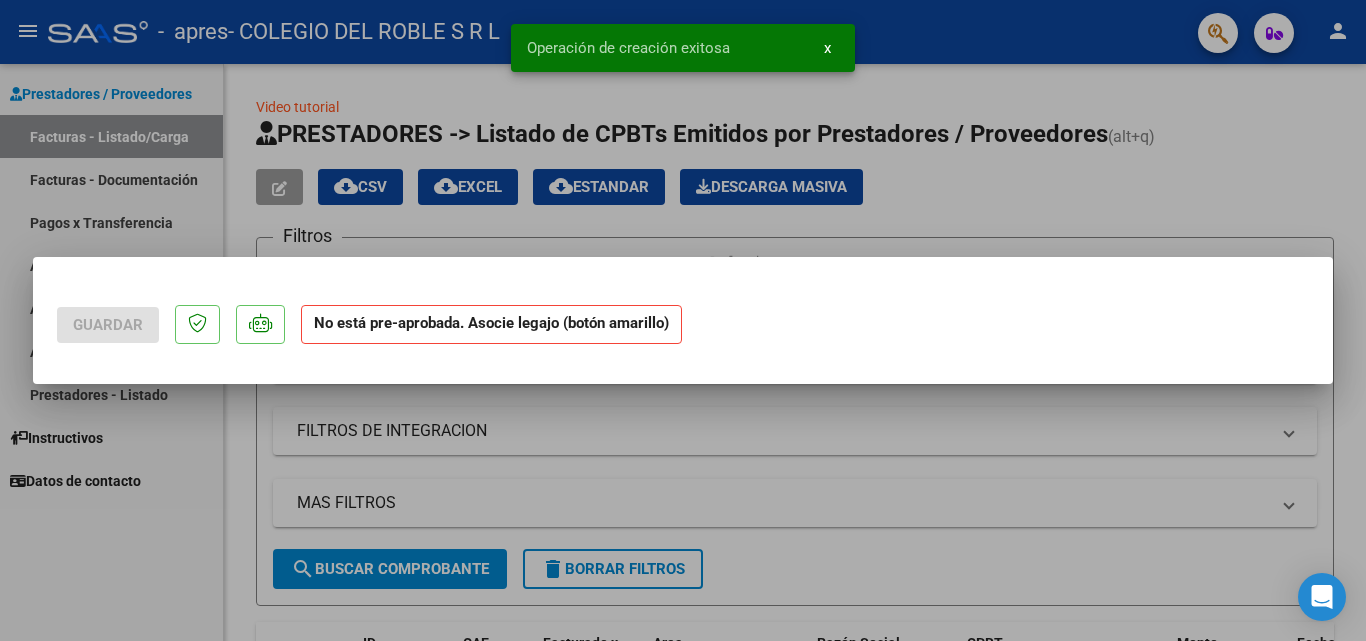 scroll, scrollTop: 0, scrollLeft: 0, axis: both 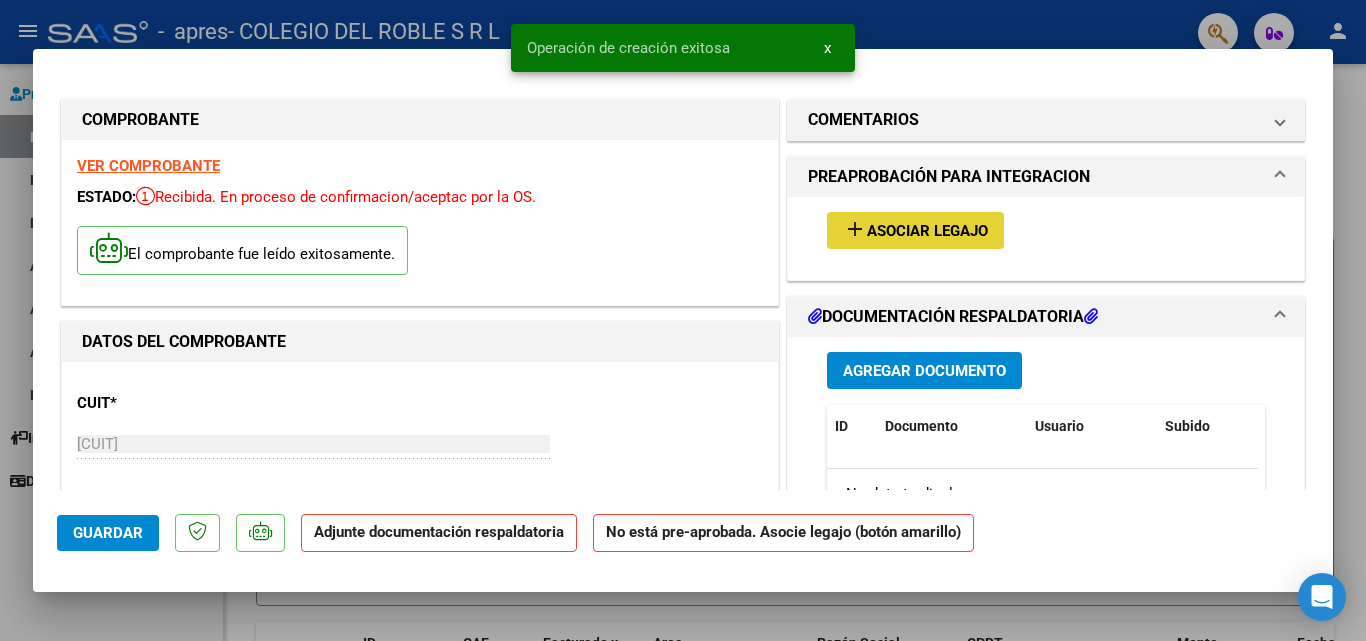 click on "Asociar Legajo" at bounding box center [927, 231] 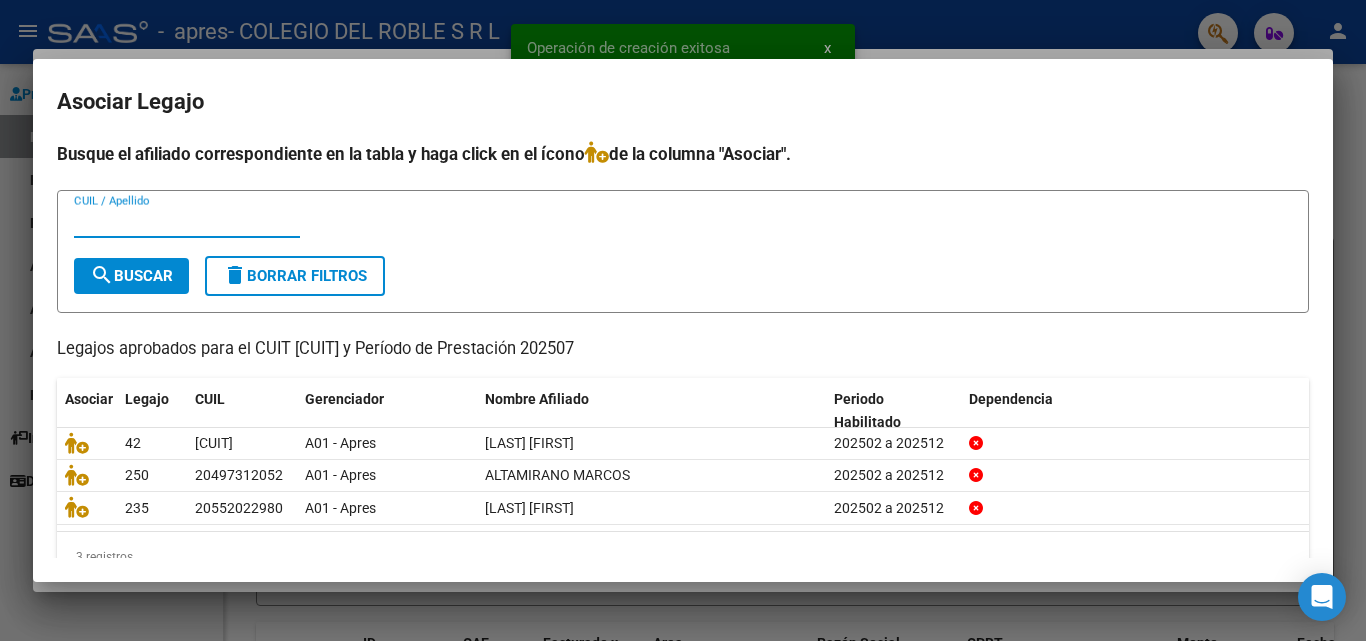 scroll, scrollTop: 43, scrollLeft: 0, axis: vertical 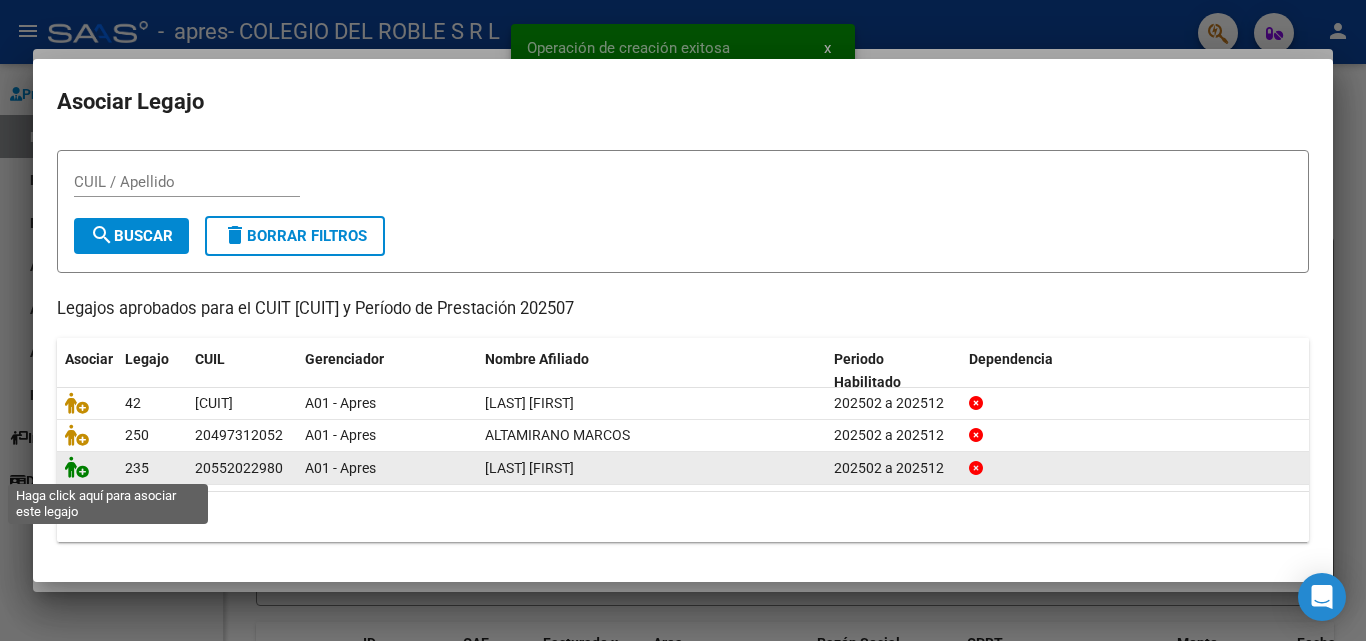 click 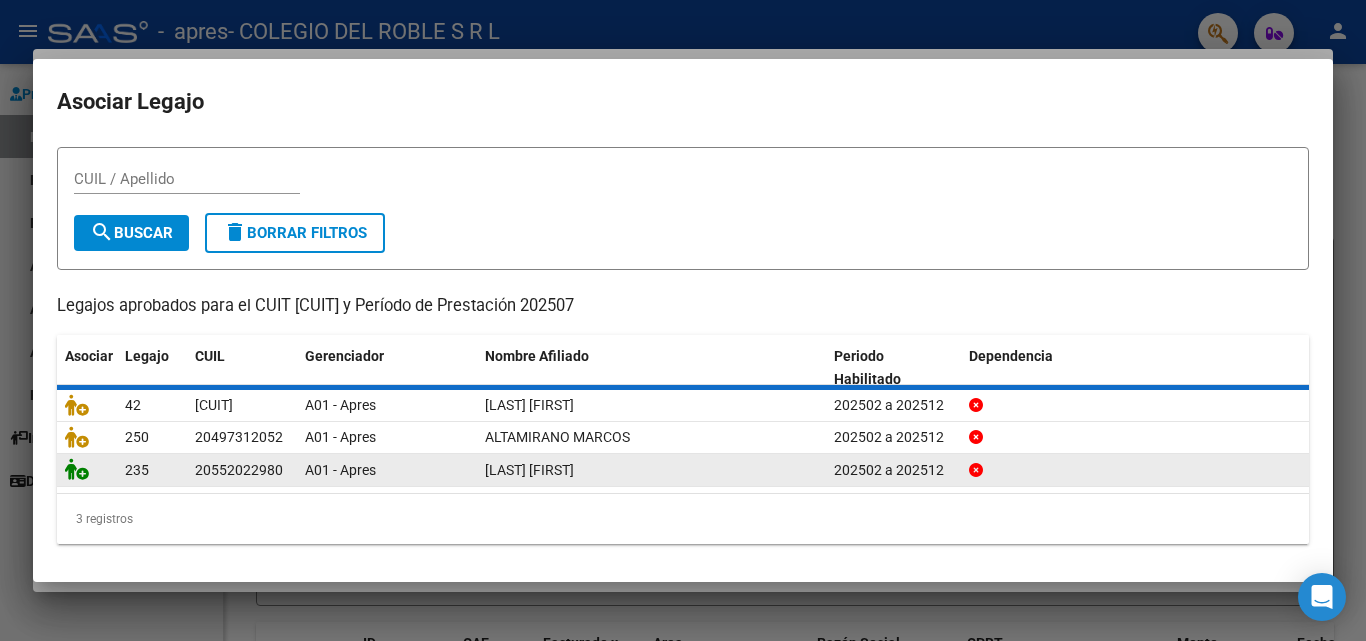 scroll, scrollTop: 56, scrollLeft: 0, axis: vertical 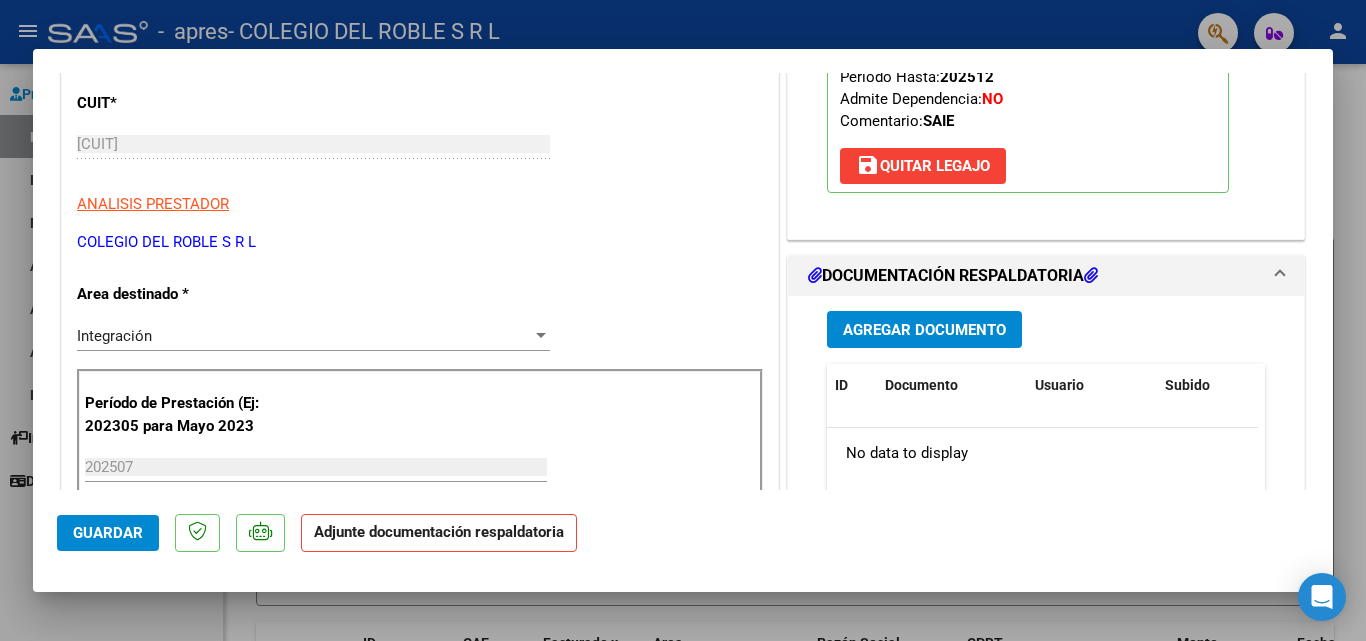 click on "Agregar Documento" at bounding box center (924, 330) 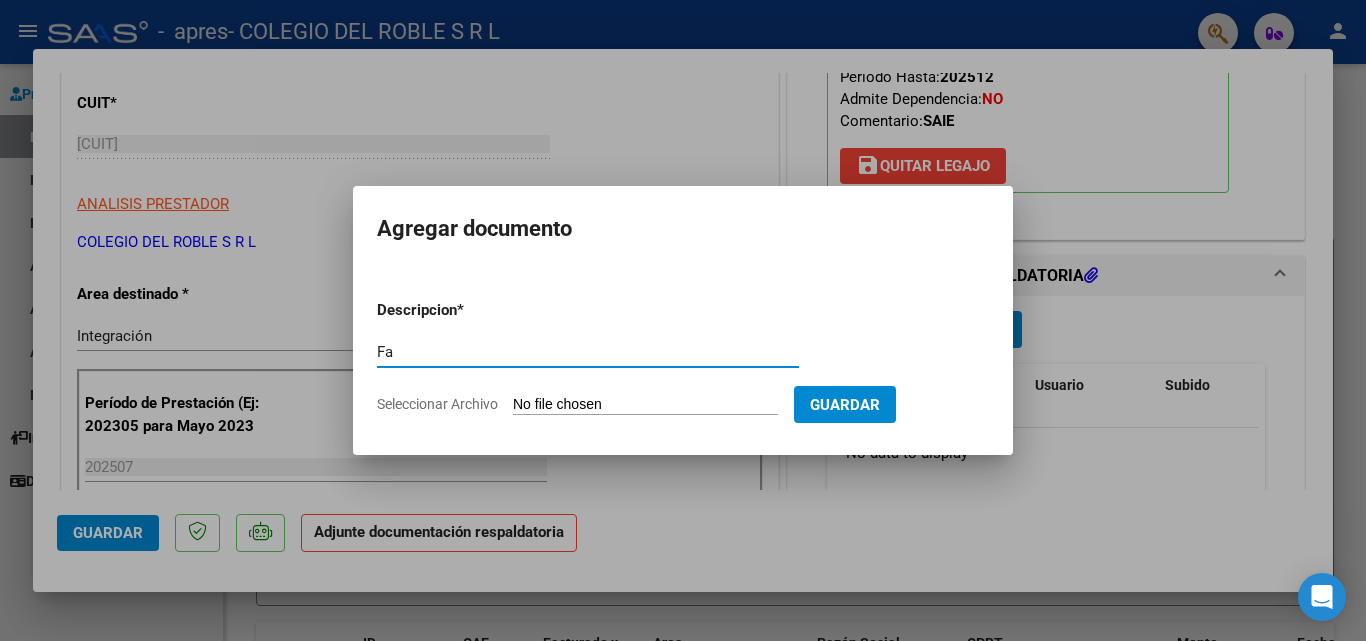 type on "F" 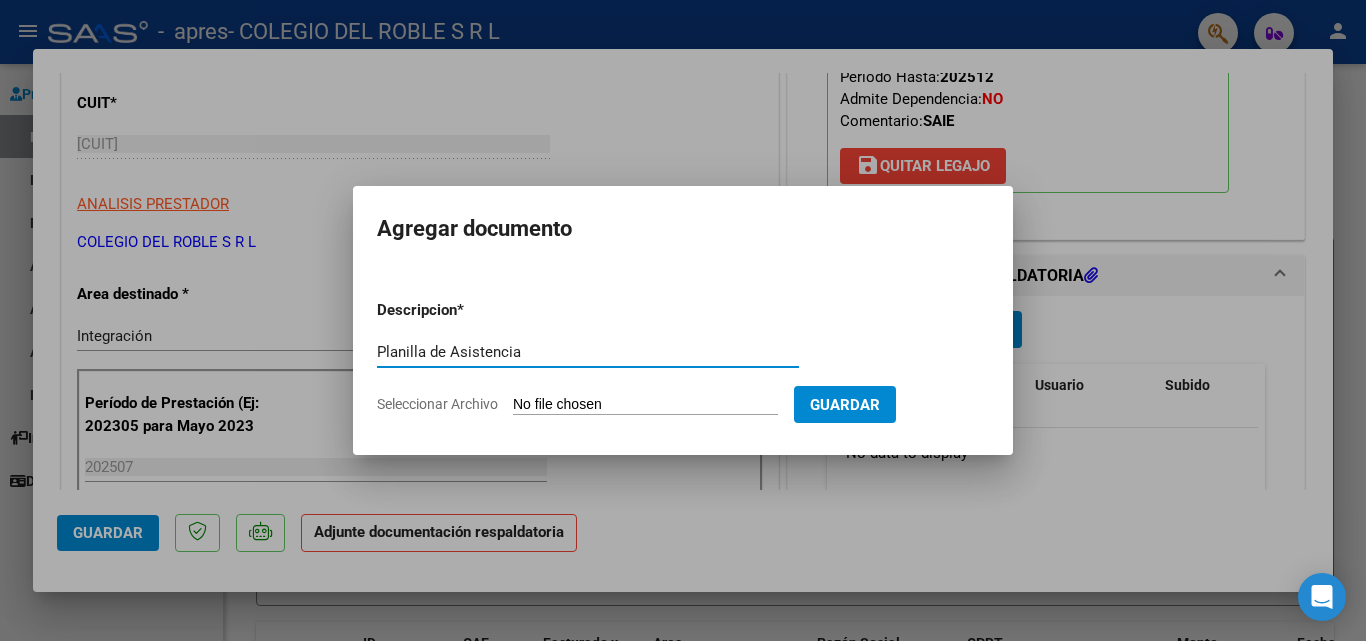 type on "Planilla de Asistencia" 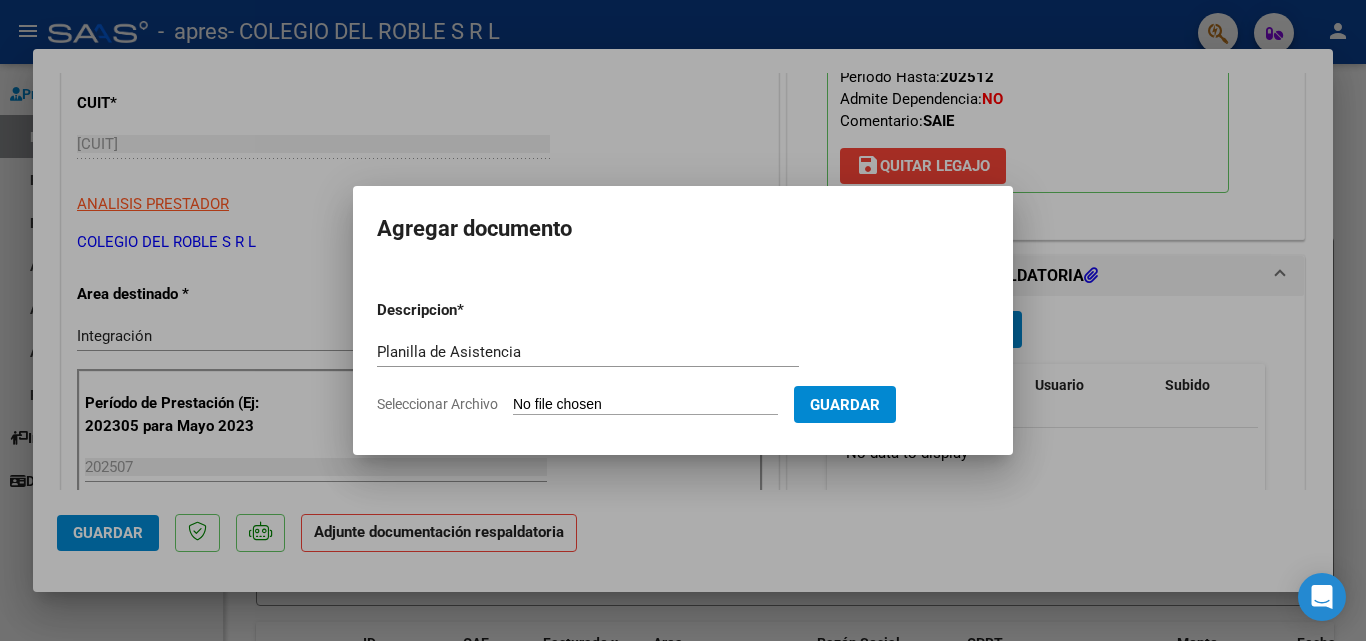 type on "C:\fakepath\[NAME].pdf" 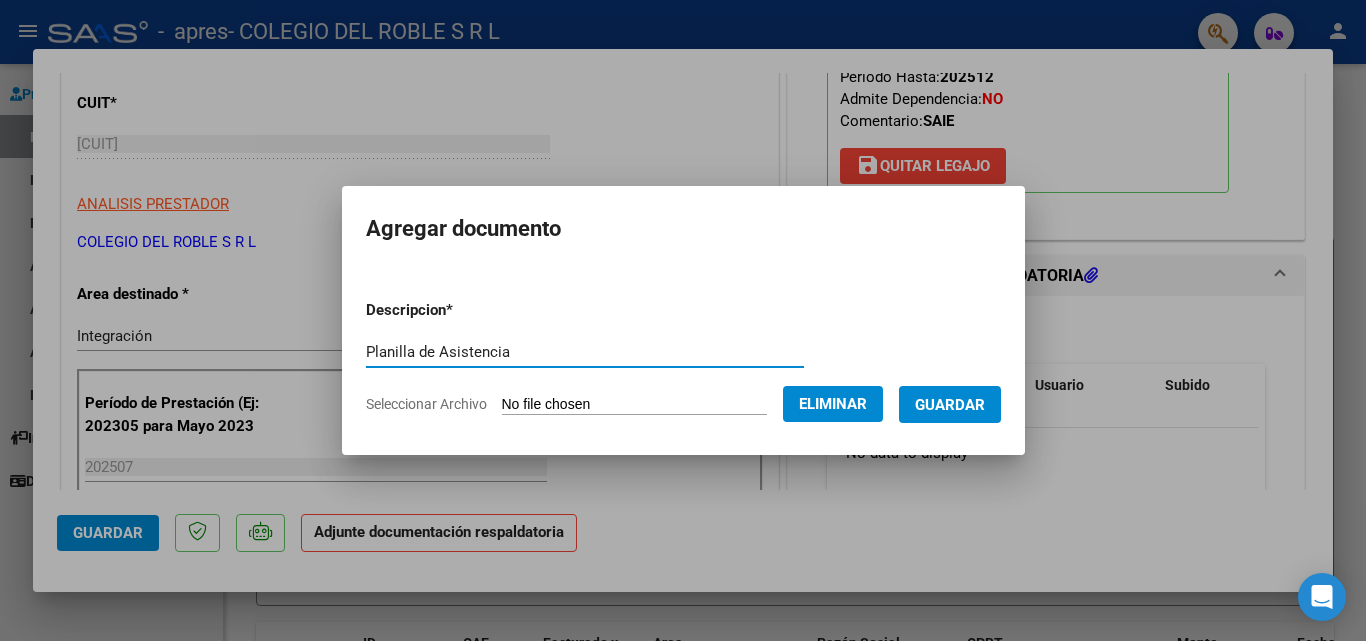 click on "Guardar" at bounding box center [950, 405] 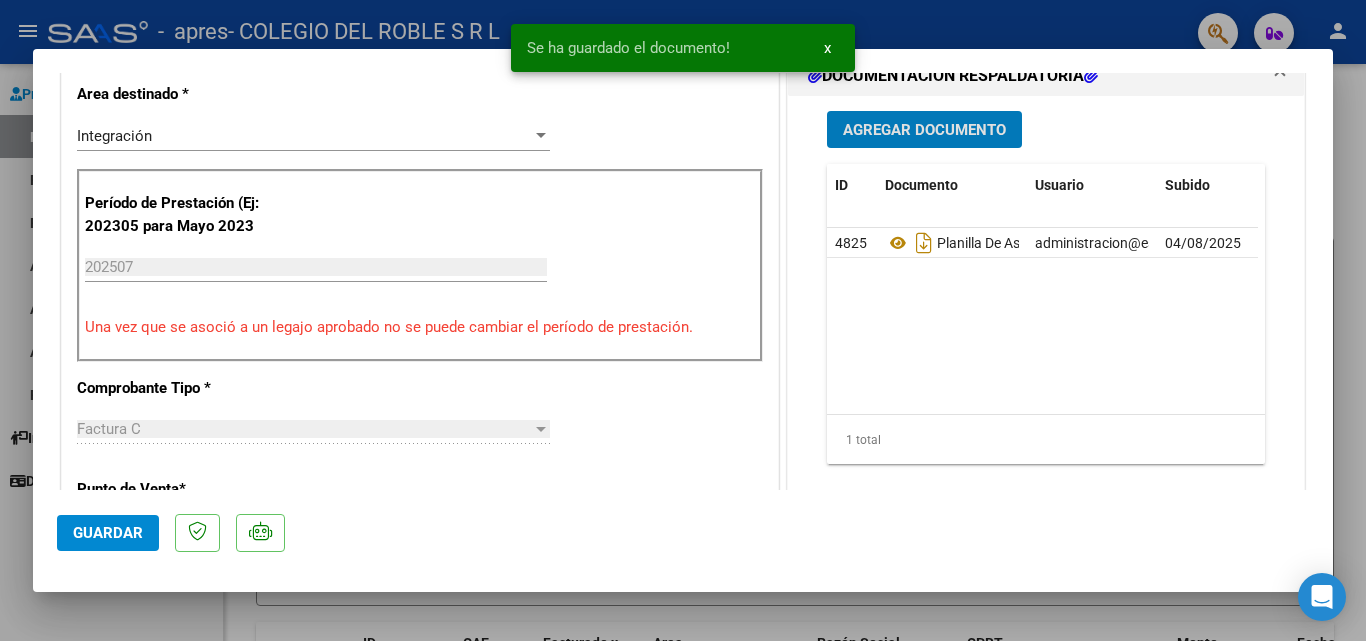 scroll, scrollTop: 700, scrollLeft: 0, axis: vertical 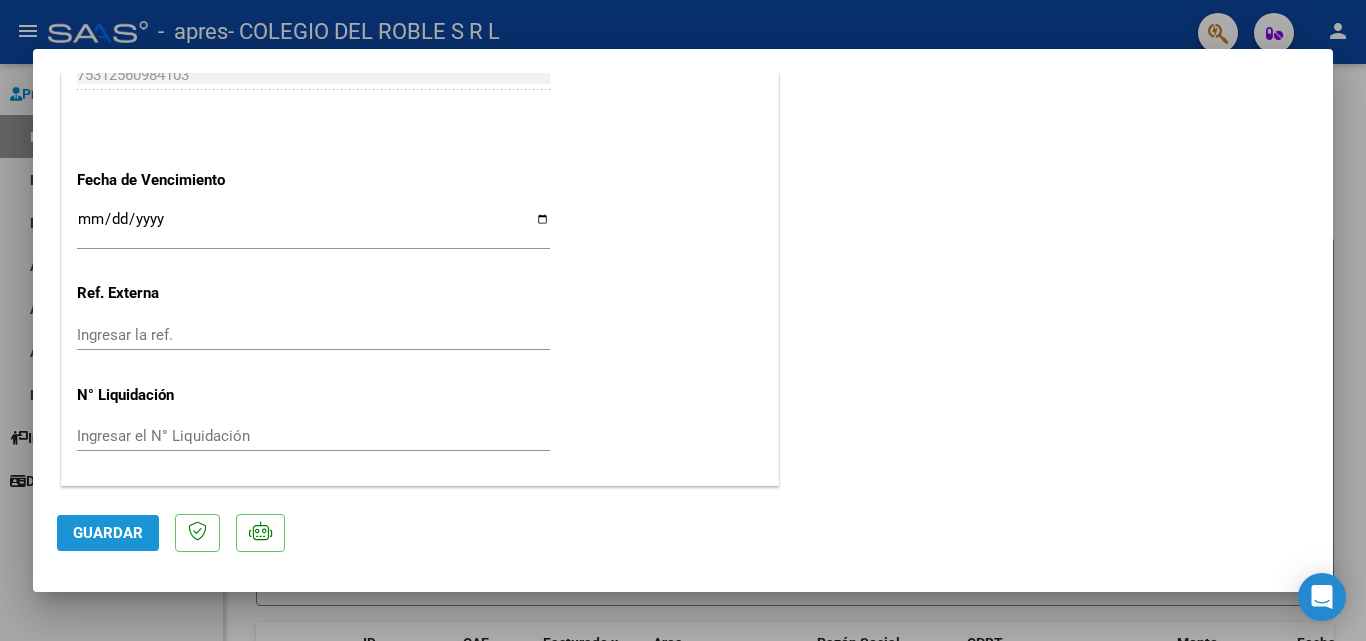 click on "Guardar" 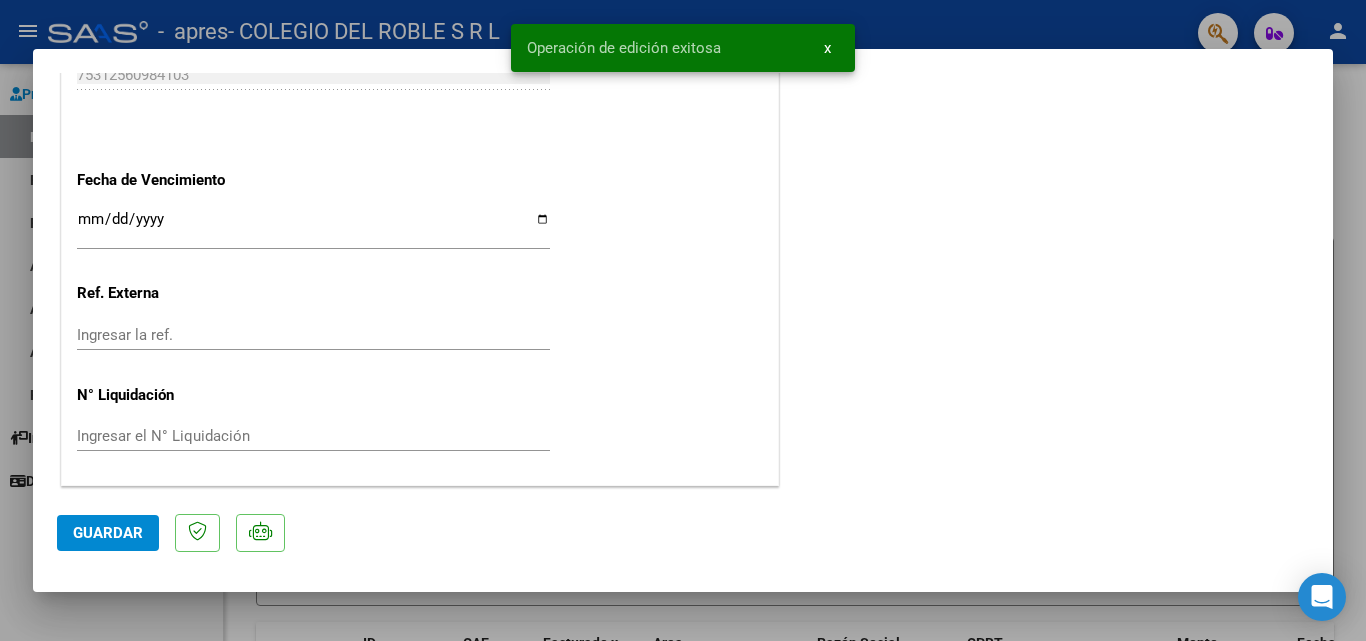 click at bounding box center [683, 320] 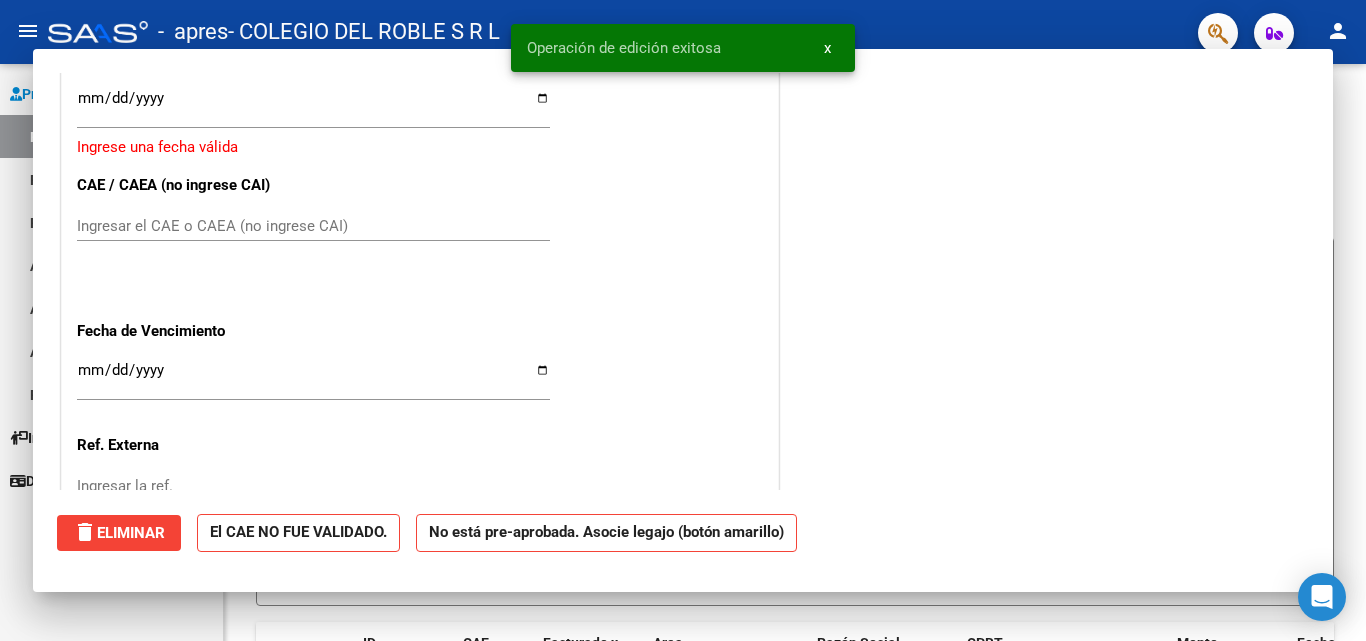 scroll, scrollTop: 1525, scrollLeft: 0, axis: vertical 